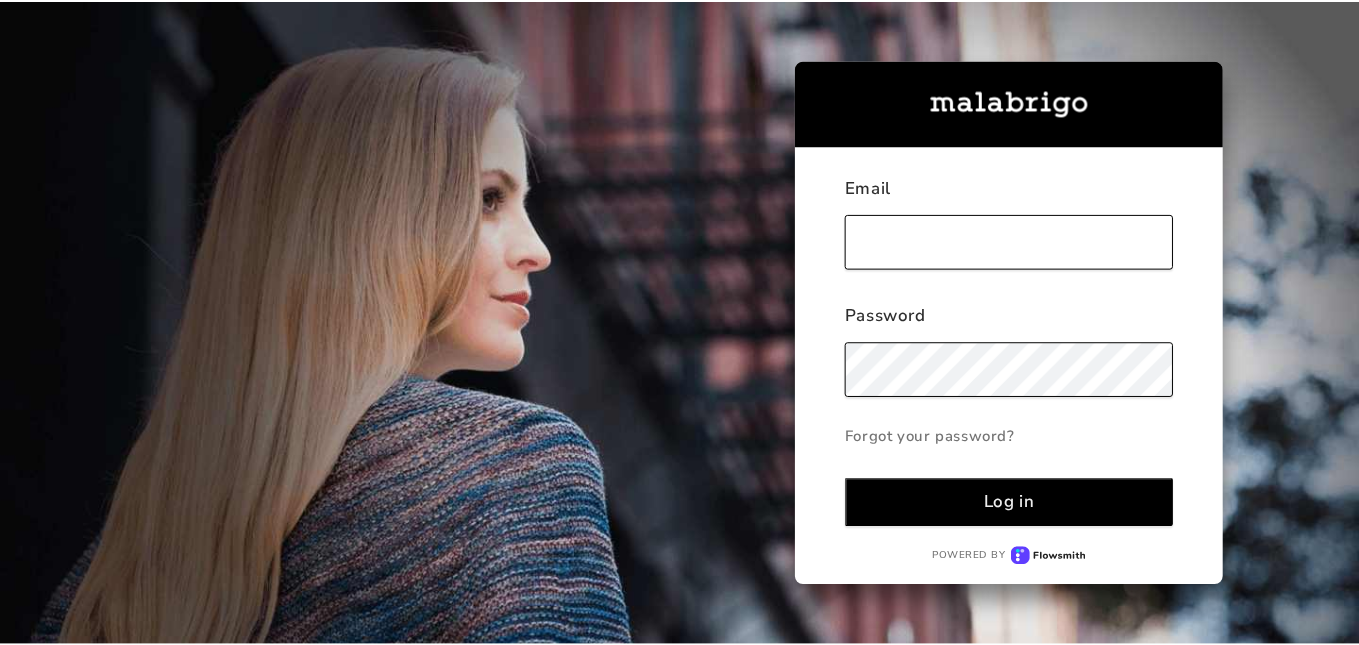 scroll, scrollTop: 0, scrollLeft: 0, axis: both 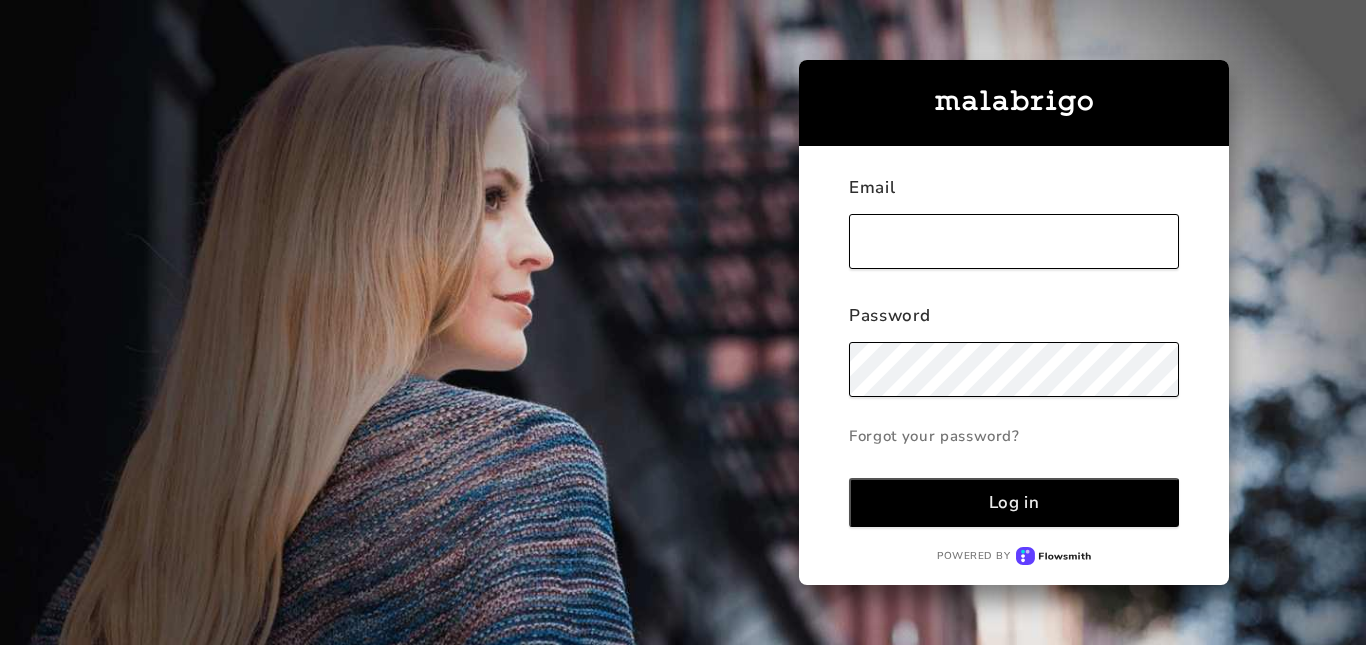 type on "[FIRST]@[DOMAIN]" 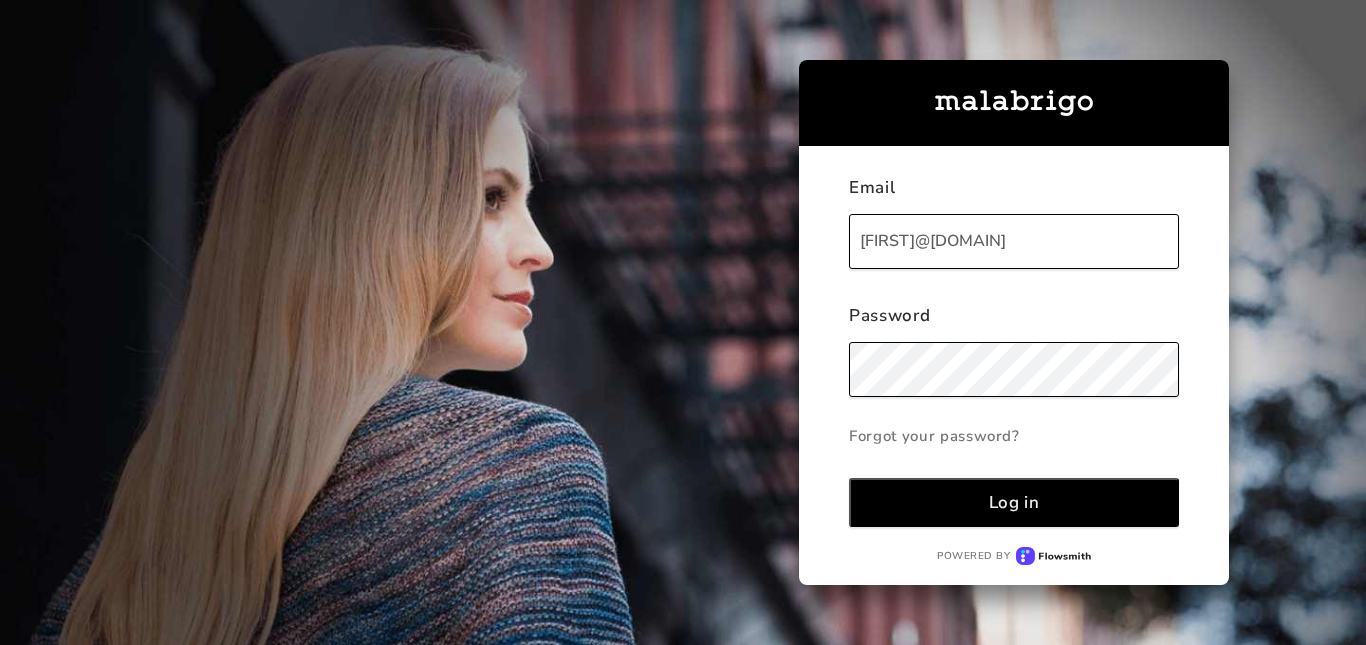 click on "Log in" at bounding box center (1014, 502) 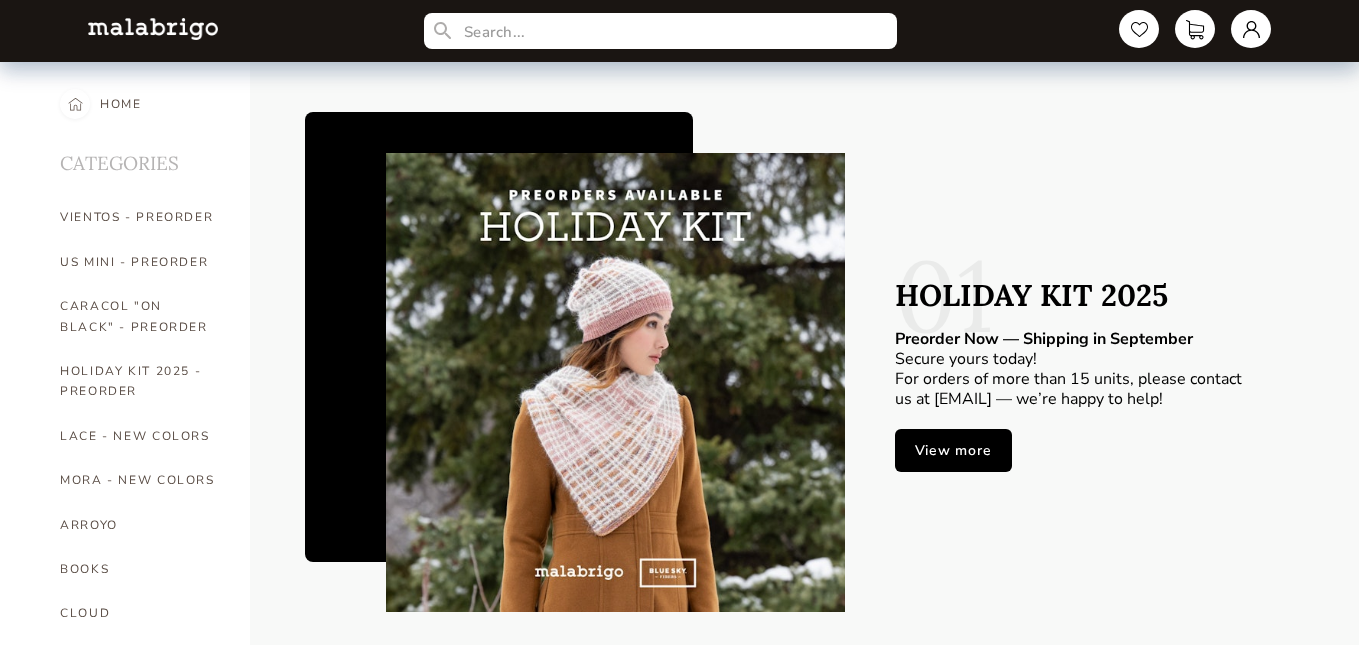 click on "View more" at bounding box center [953, 450] 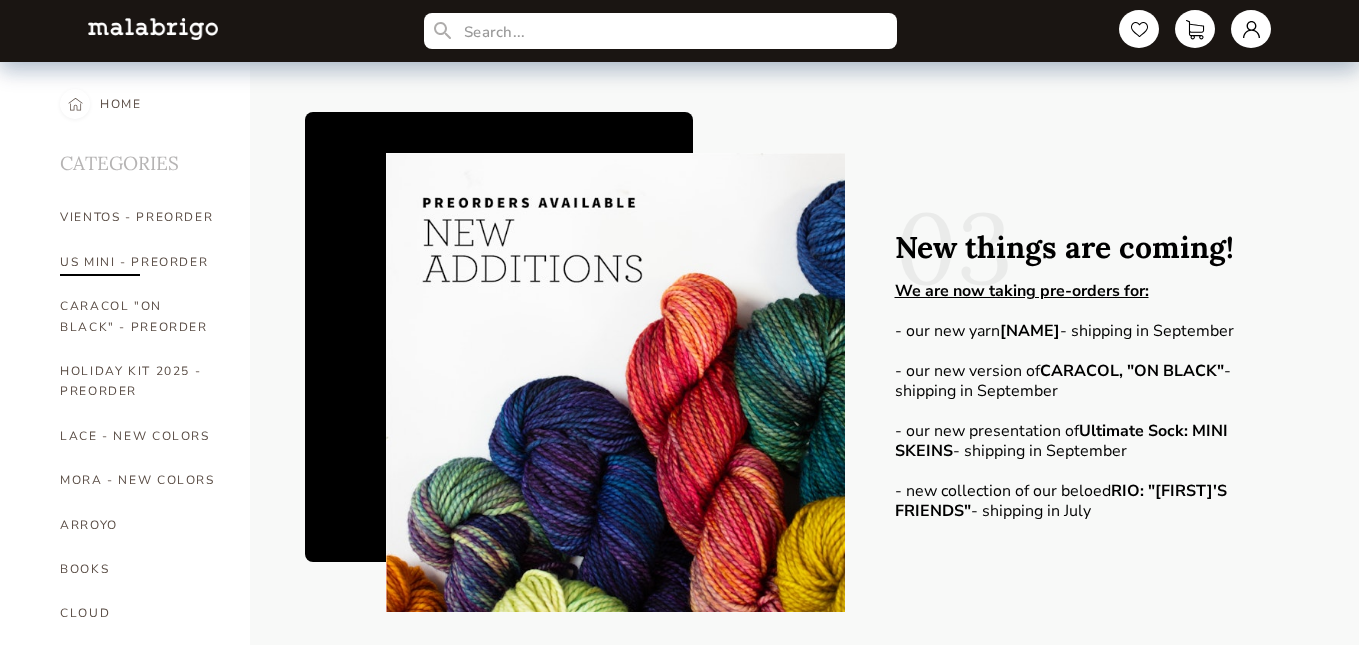 click on "US MINI - PREORDER" at bounding box center (140, 262) 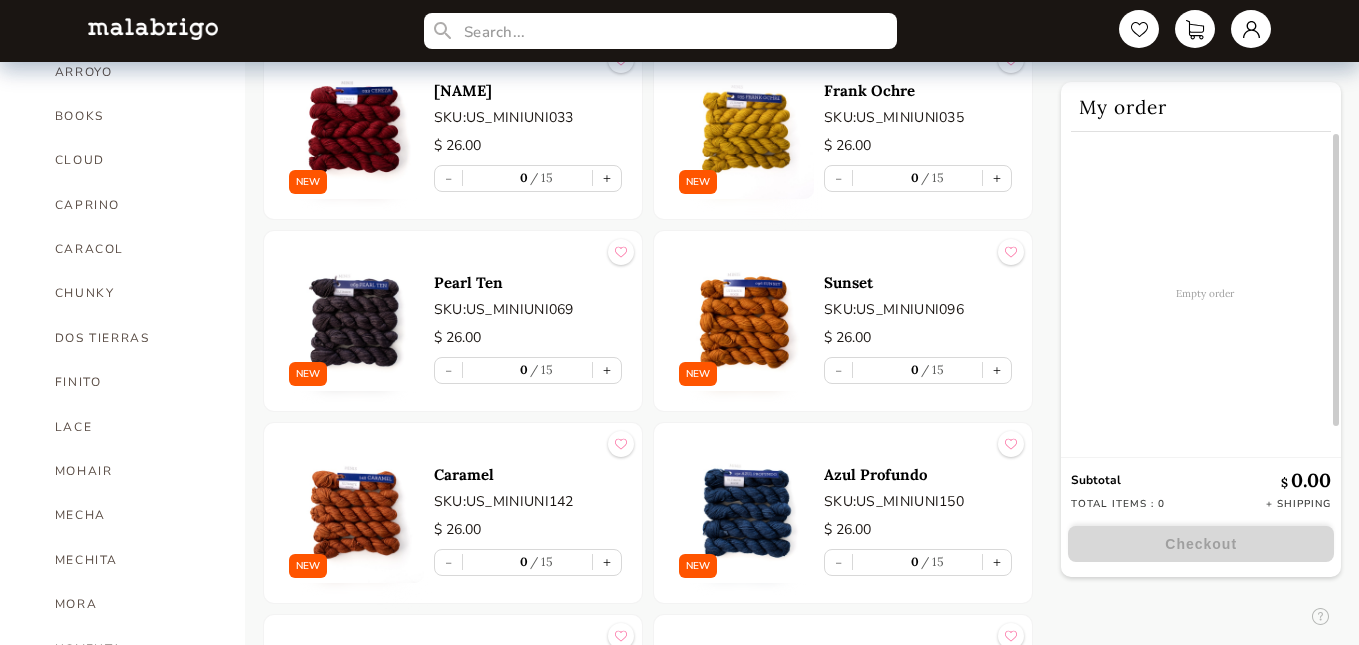 scroll, scrollTop: 0, scrollLeft: 0, axis: both 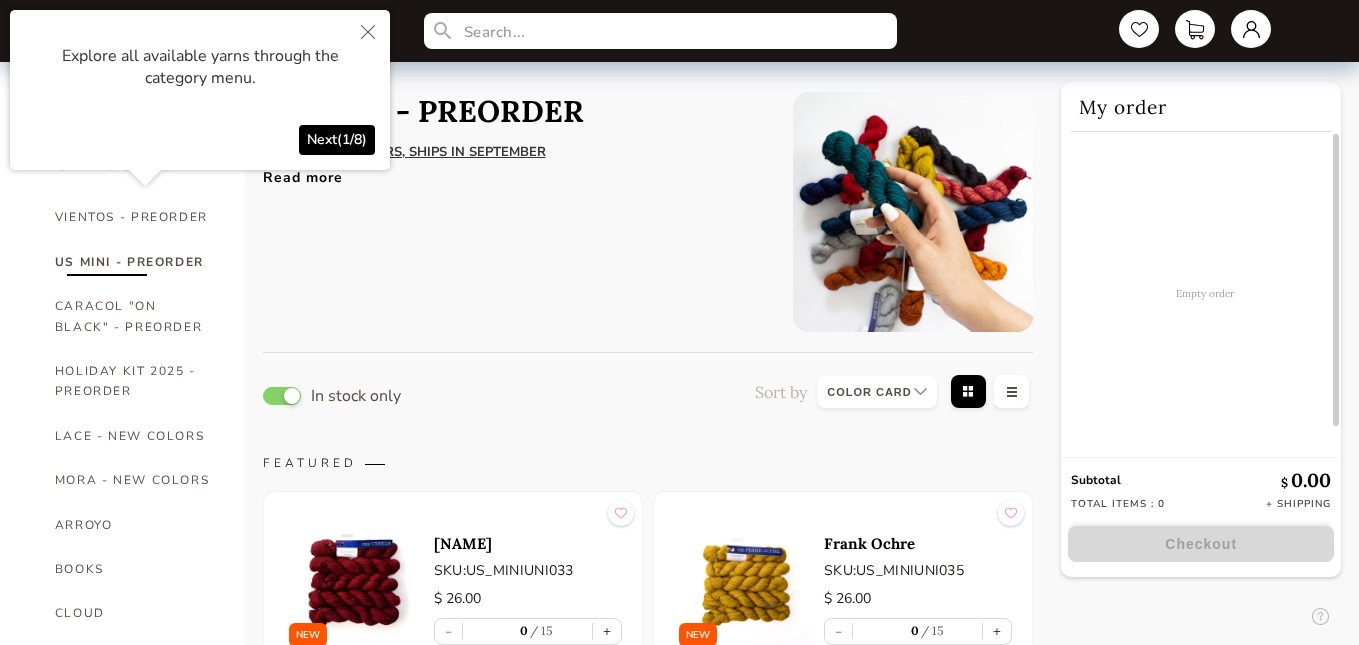 click at bounding box center [368, 32] 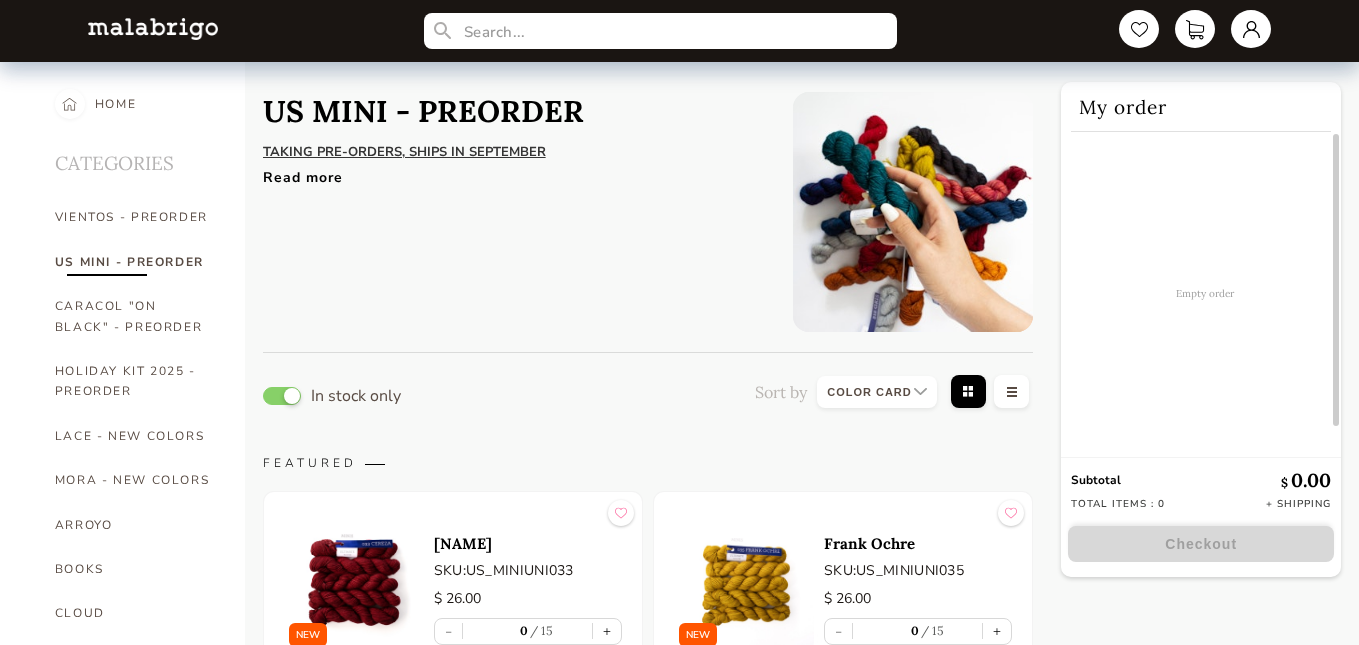 click on "Read more" at bounding box center (513, 172) 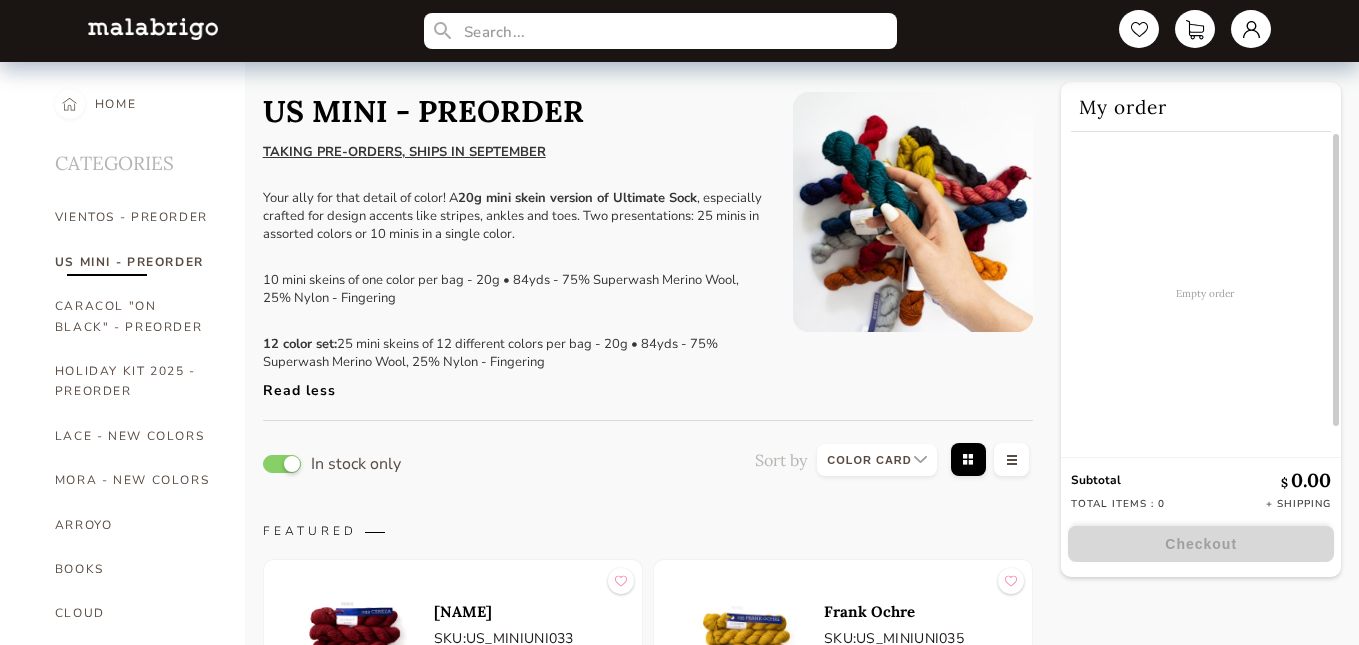 click on "12 color set:  25 mini skeins of 12 different colors per bag - 20g • 84yds - 75% Superwash Merino Wool, 25% Nylon - Fingering" at bounding box center (513, 353) 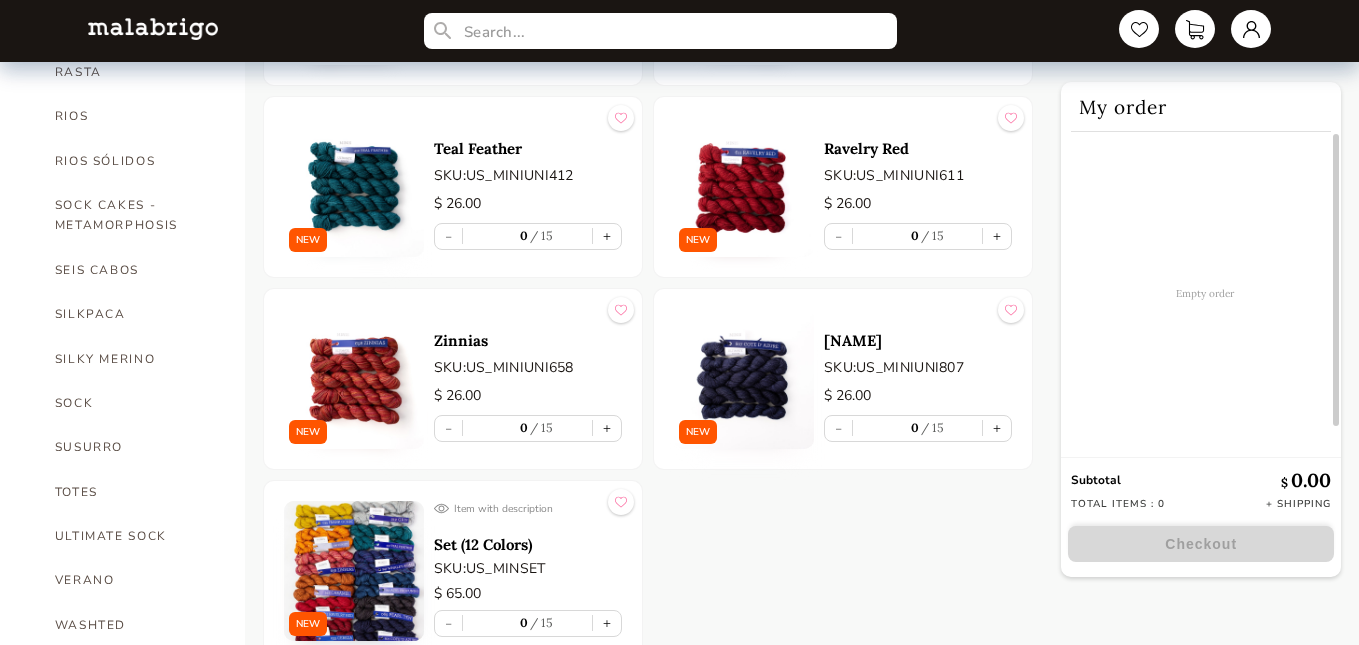 scroll, scrollTop: 1172, scrollLeft: 0, axis: vertical 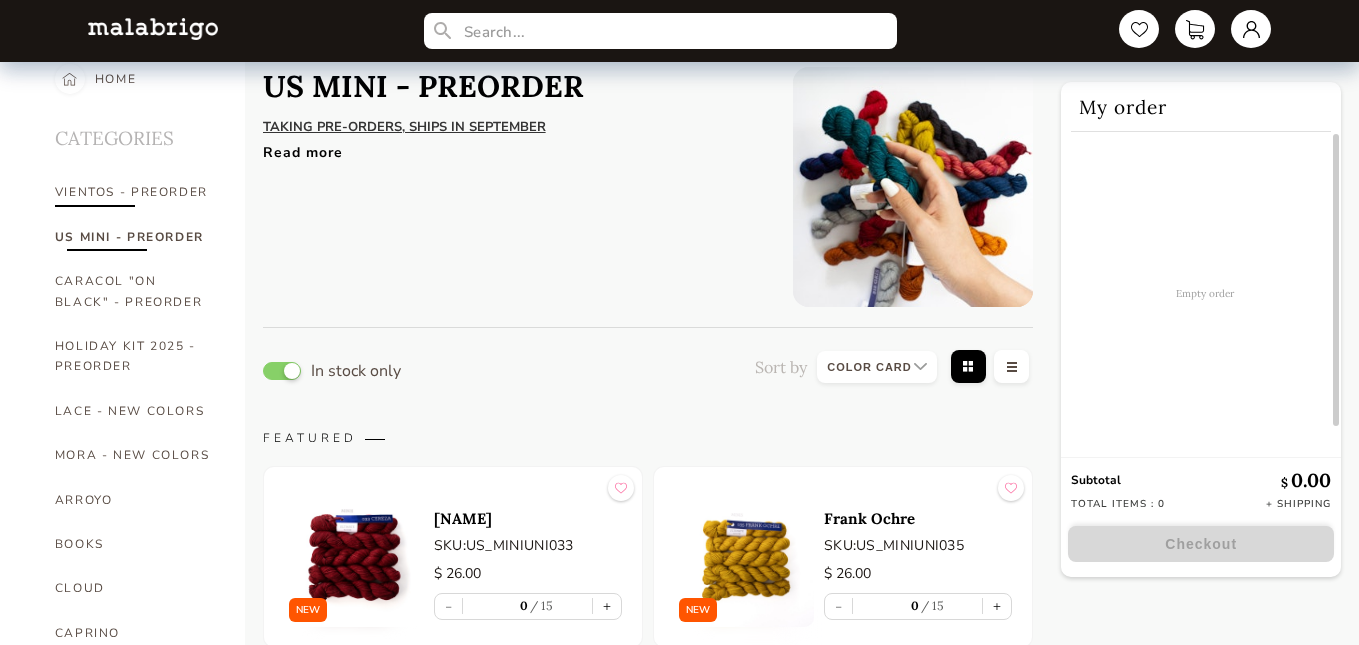 click on "VIENTOS - PREORDER" at bounding box center (135, 192) 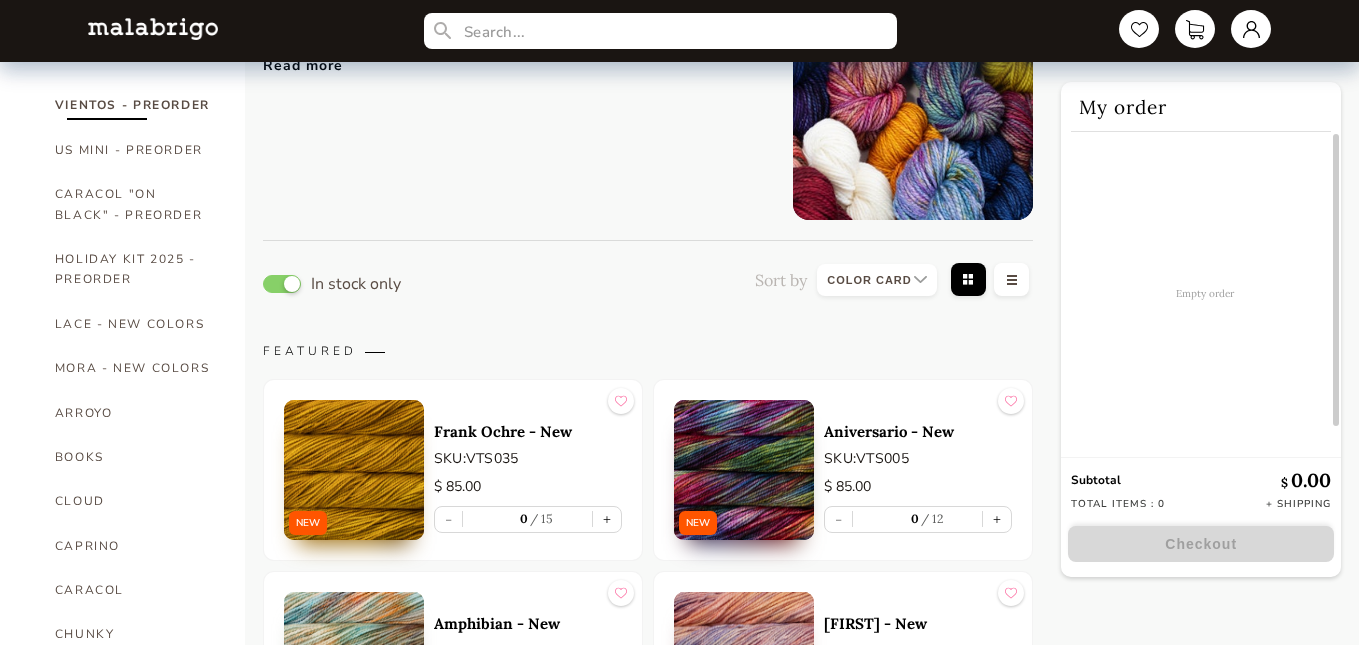 scroll, scrollTop: 0, scrollLeft: 0, axis: both 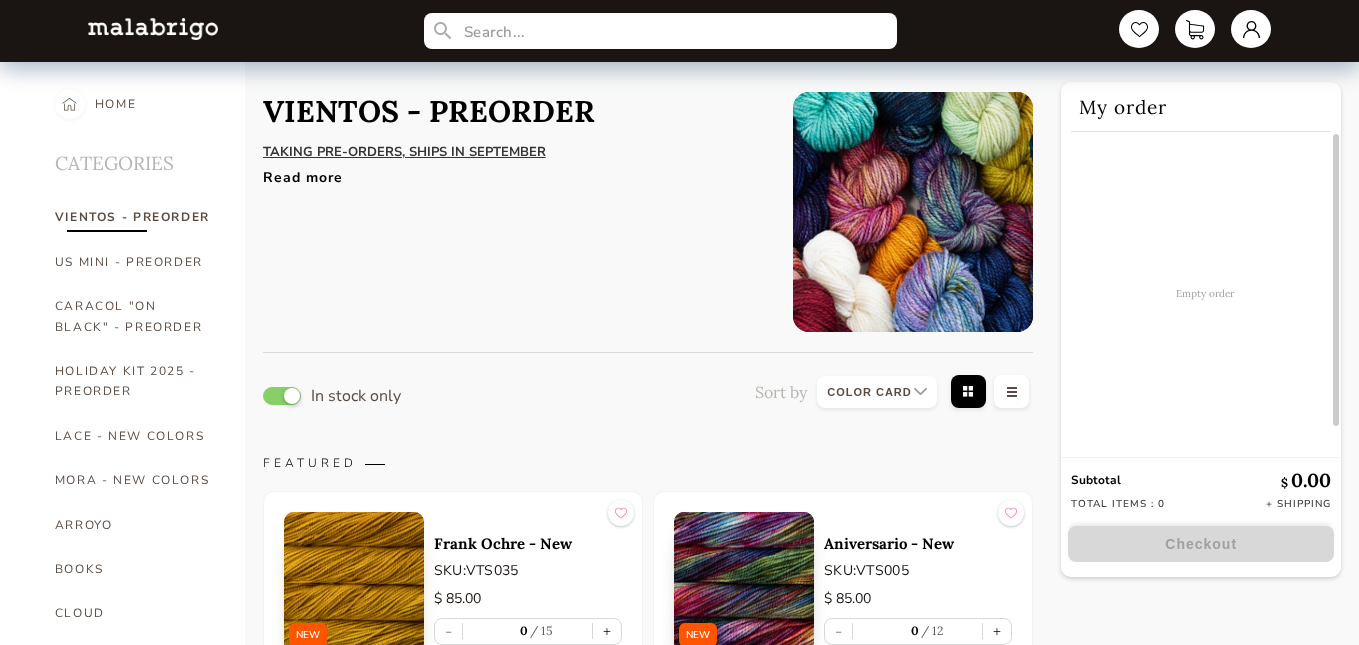 click on "Read more" at bounding box center (513, 172) 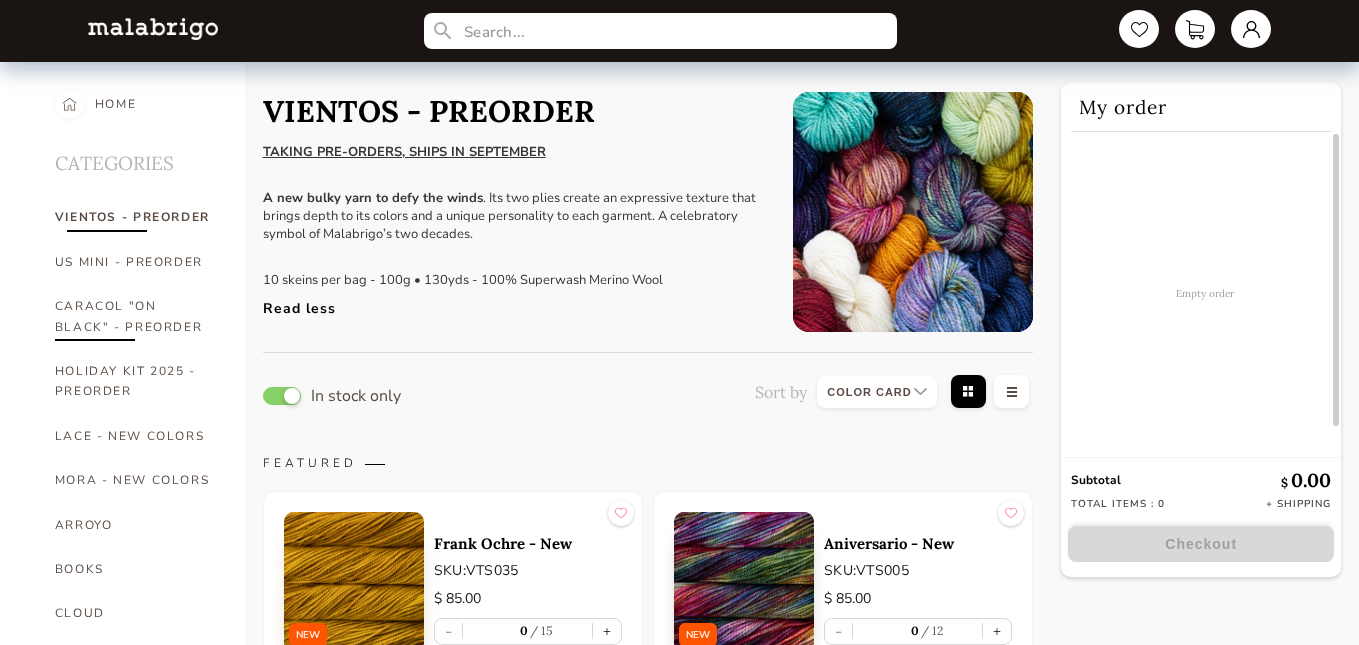 click on "CARACOL "ON BLACK" - PREORDER" at bounding box center [135, 316] 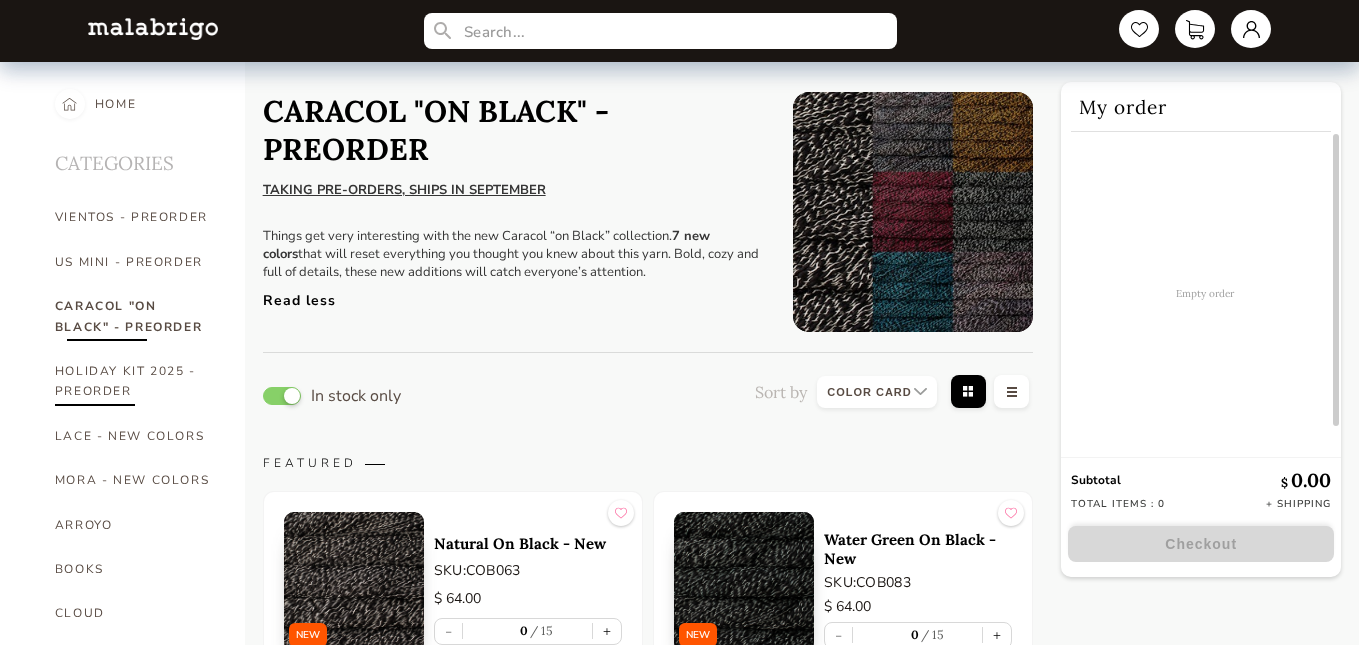 click on "HOLIDAY KIT 2025 - PREORDER" at bounding box center [135, 381] 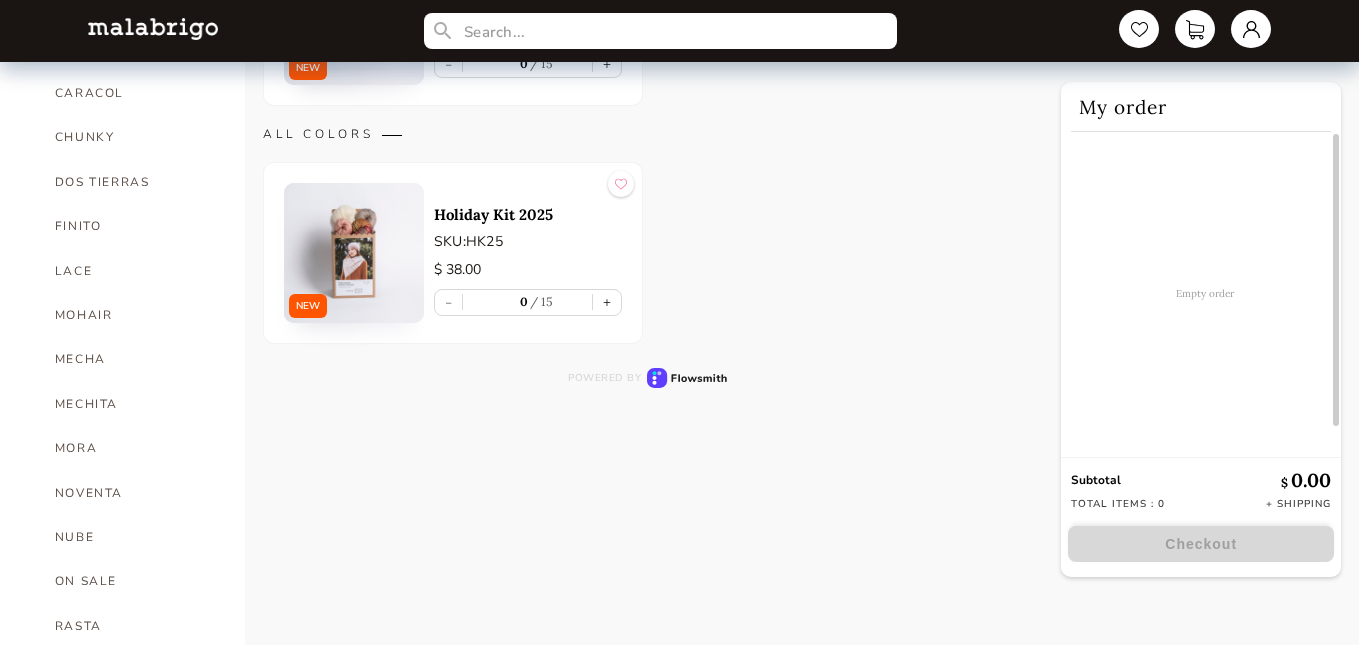 scroll, scrollTop: 615, scrollLeft: 0, axis: vertical 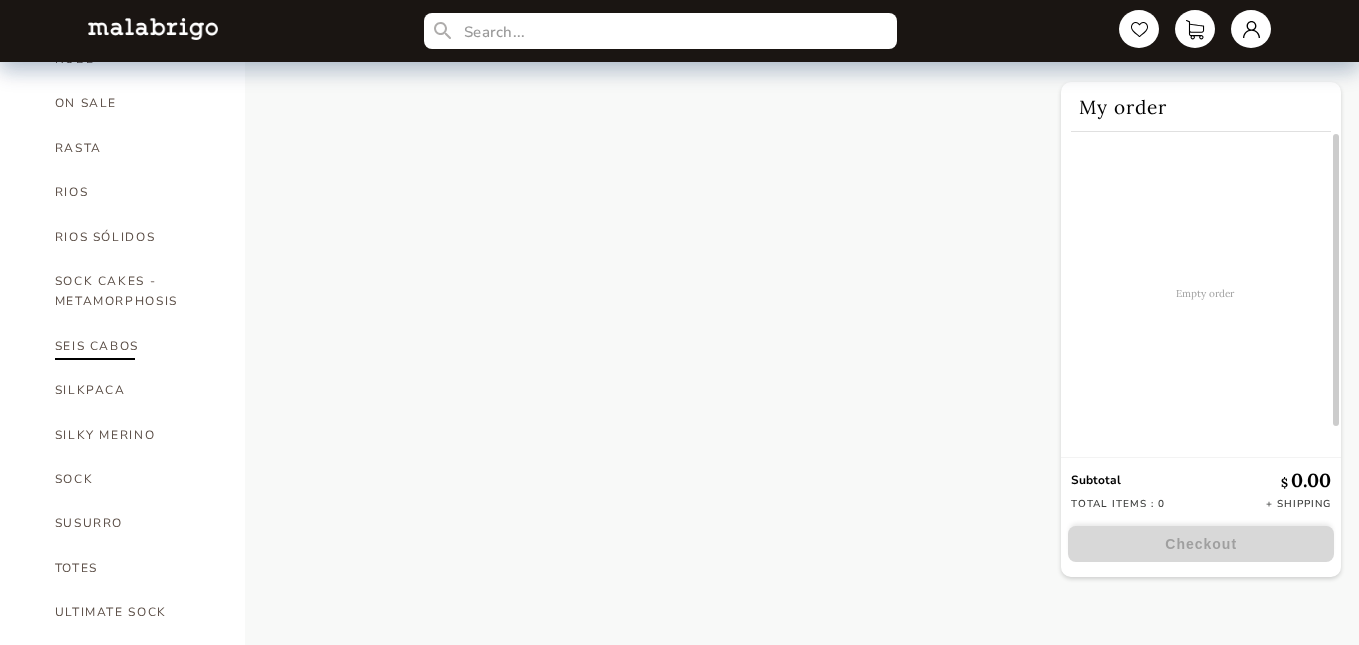 click on "SEIS CABOS" at bounding box center [135, 346] 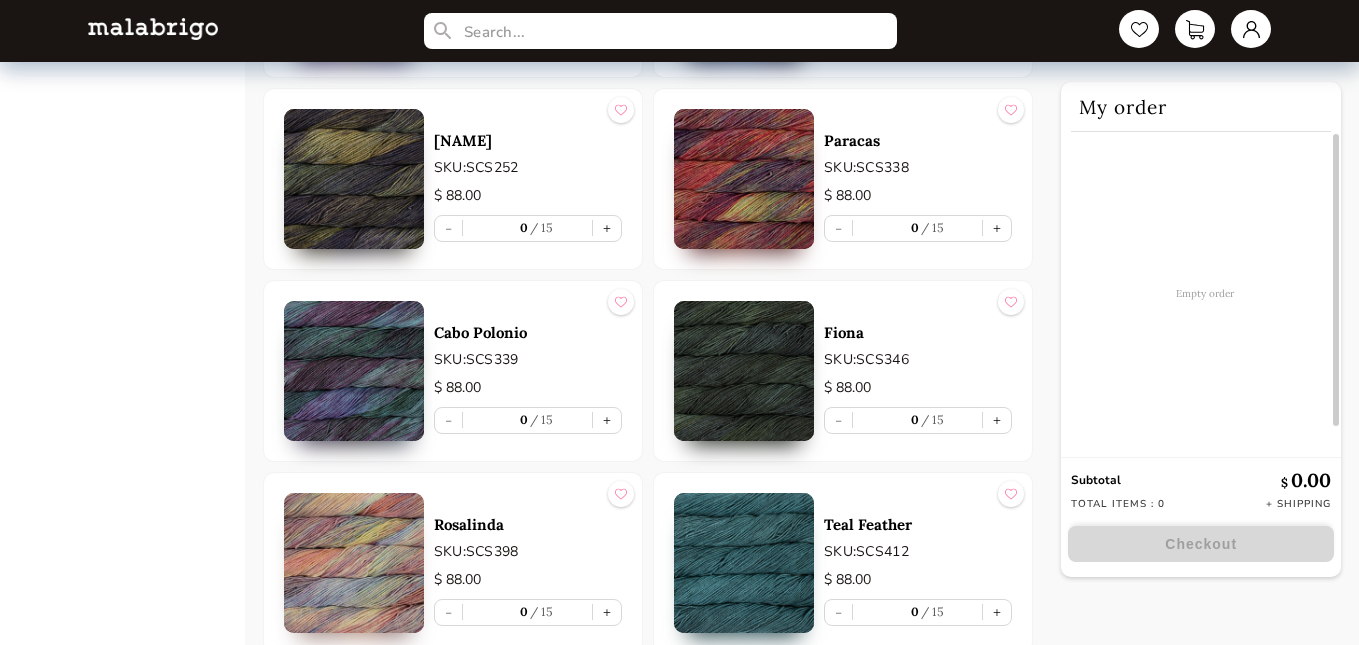 scroll, scrollTop: 2201, scrollLeft: 0, axis: vertical 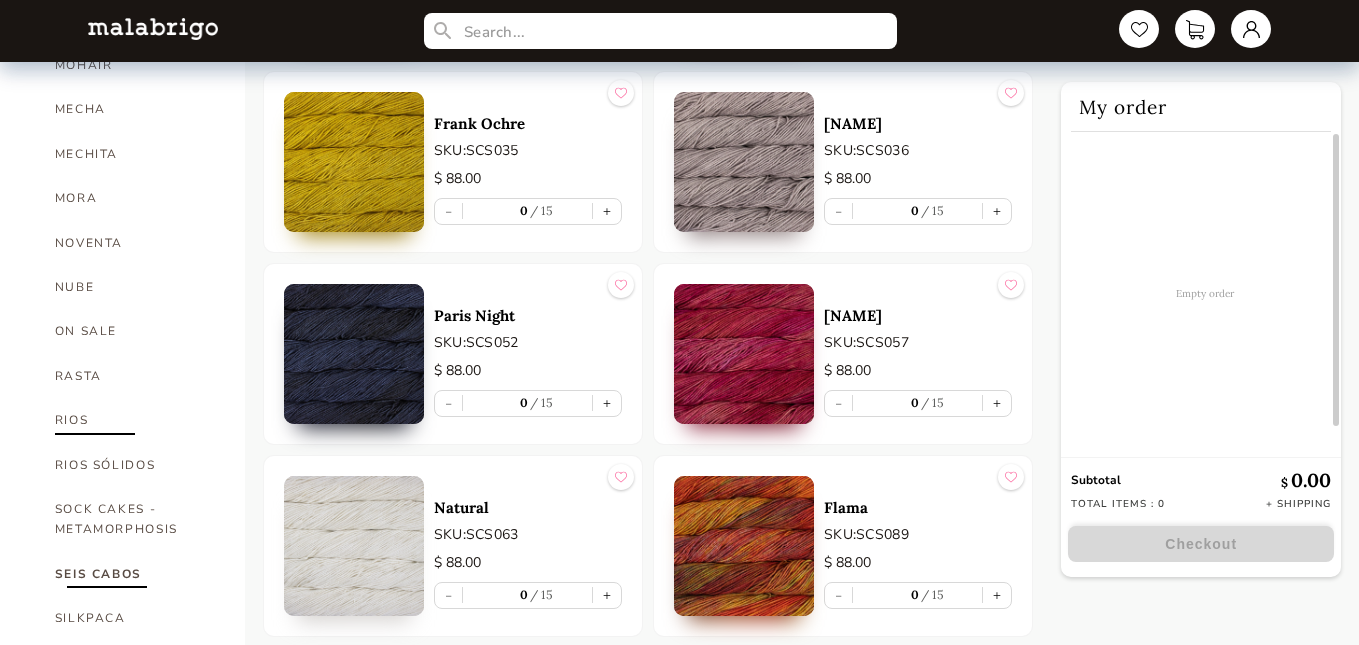 click on "RIOS" at bounding box center [135, 420] 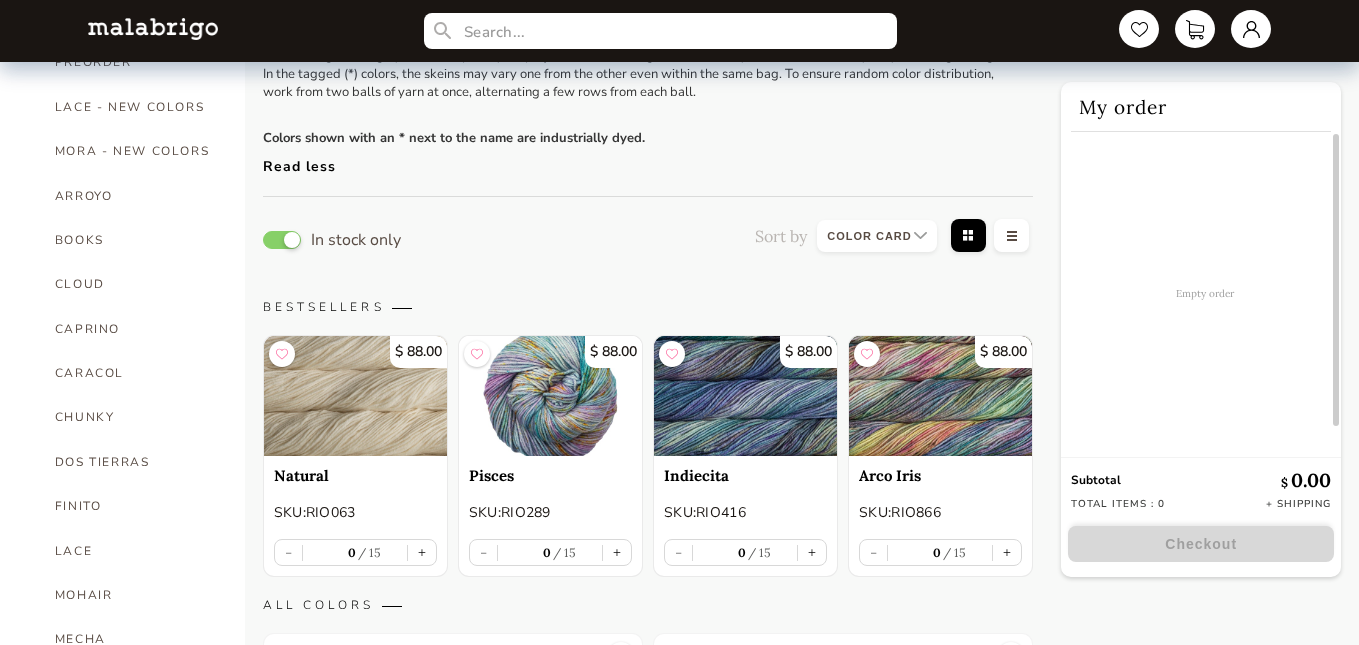 scroll, scrollTop: 277, scrollLeft: 0, axis: vertical 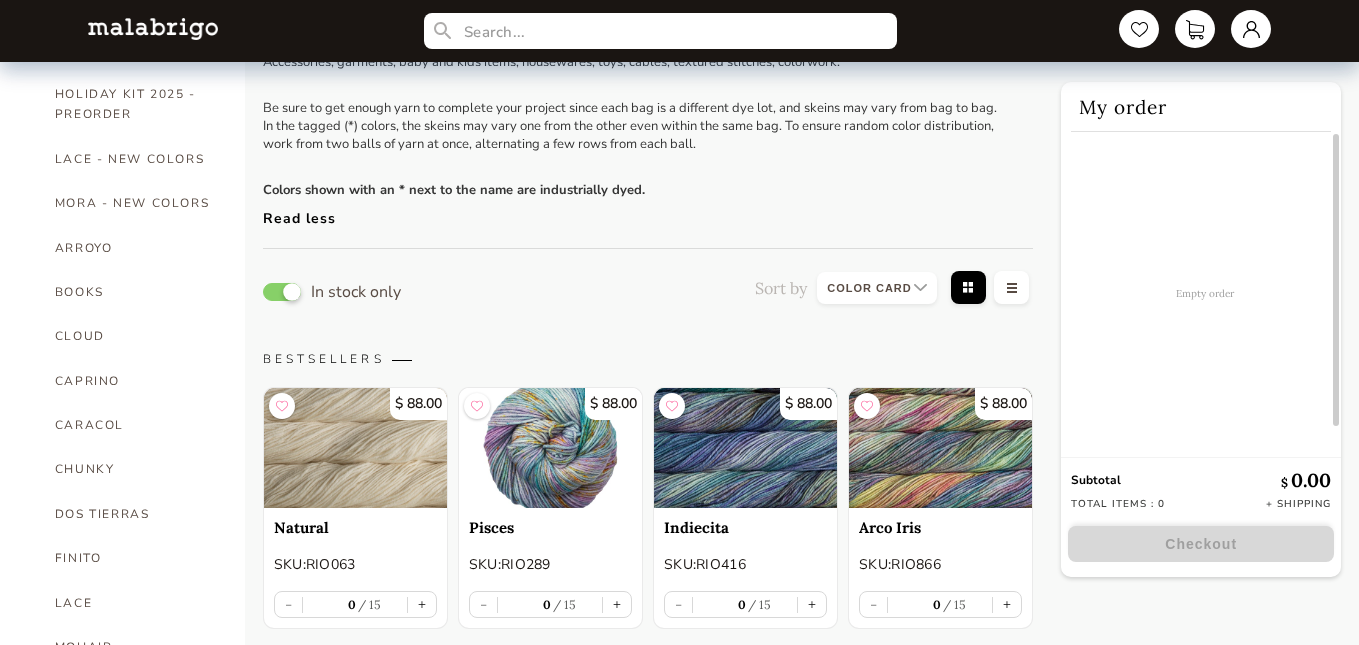 click at bounding box center [282, 292] 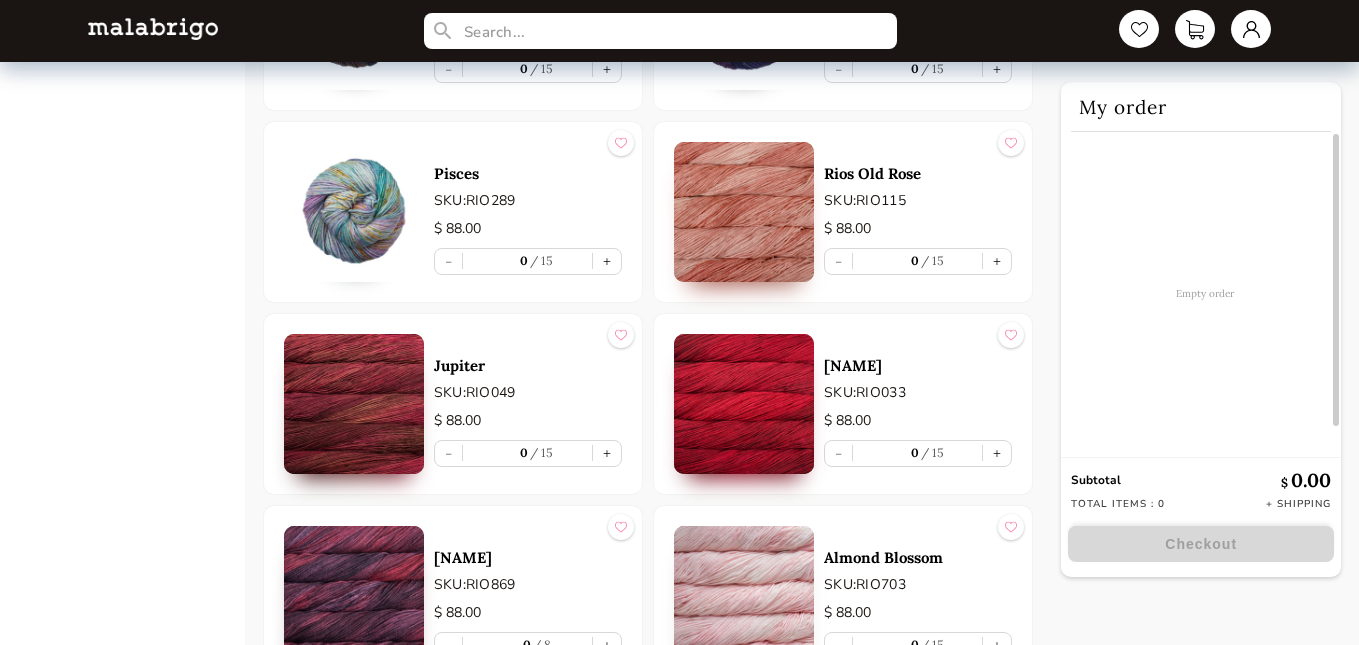 scroll, scrollTop: 2010, scrollLeft: 0, axis: vertical 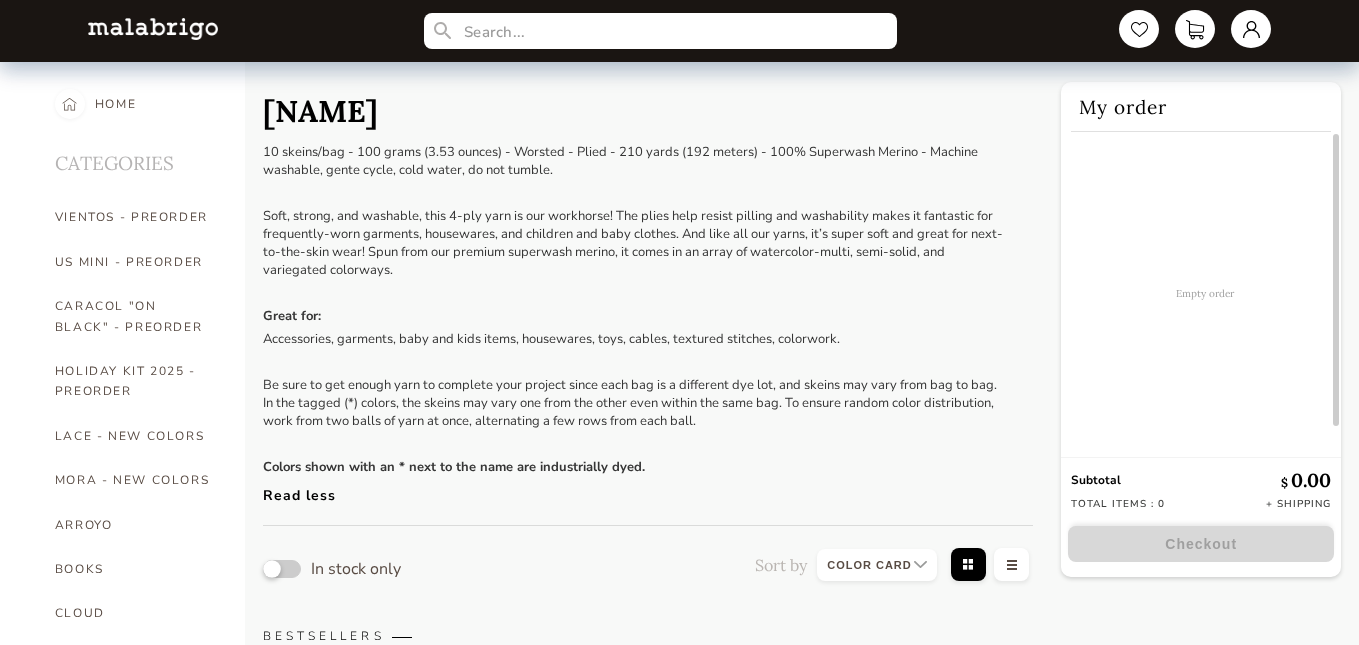 click at bounding box center [282, 569] 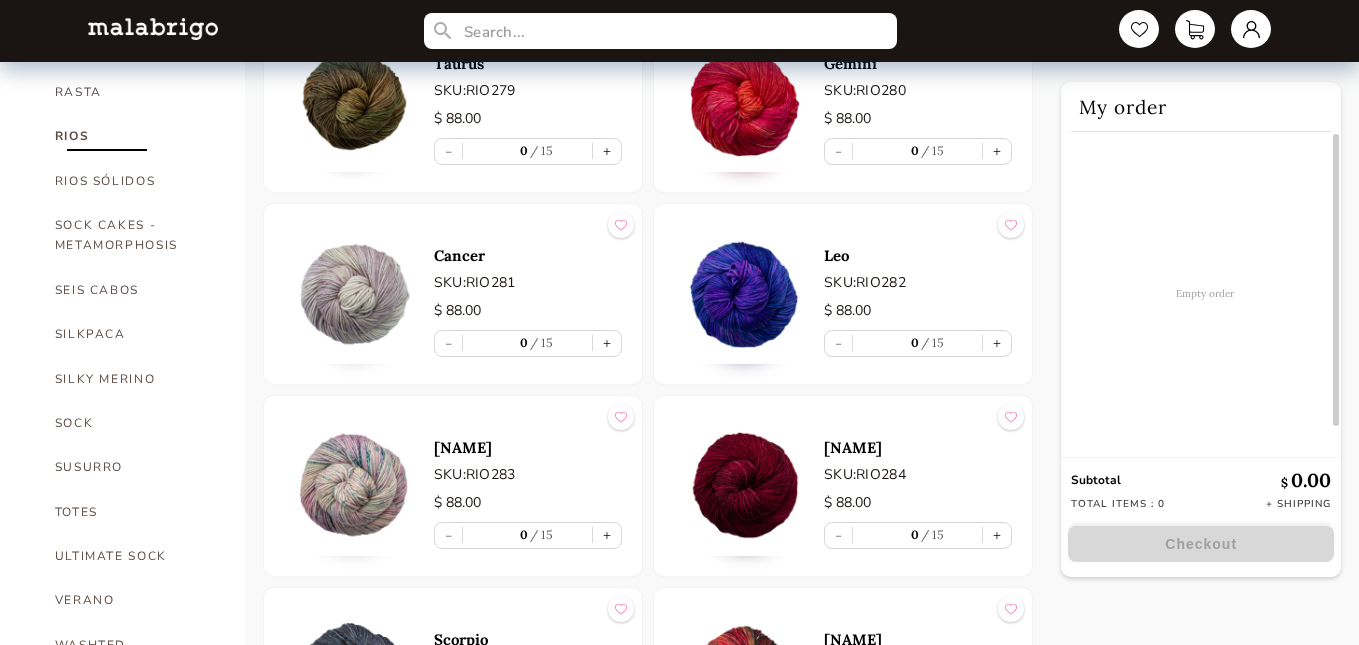 scroll, scrollTop: 1161, scrollLeft: 0, axis: vertical 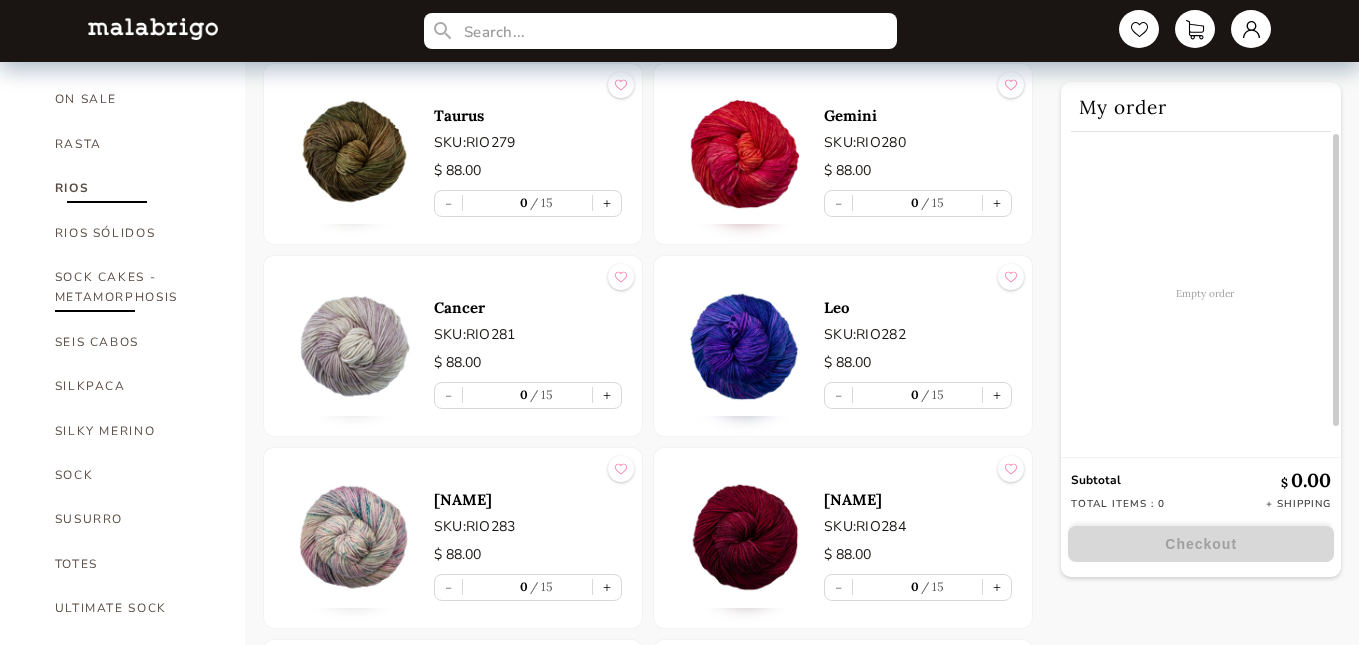 click on "SOCK CAKES - METAMORPHOSIS" at bounding box center (135, 287) 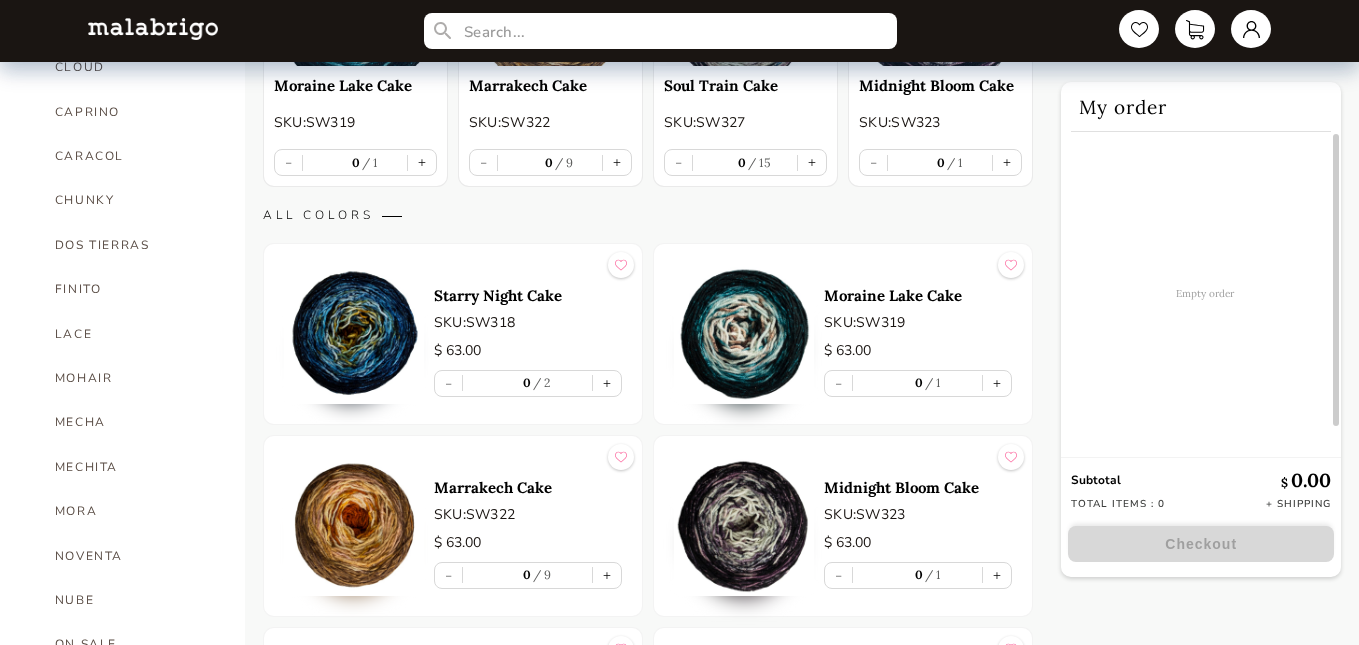 scroll, scrollTop: 477, scrollLeft: 0, axis: vertical 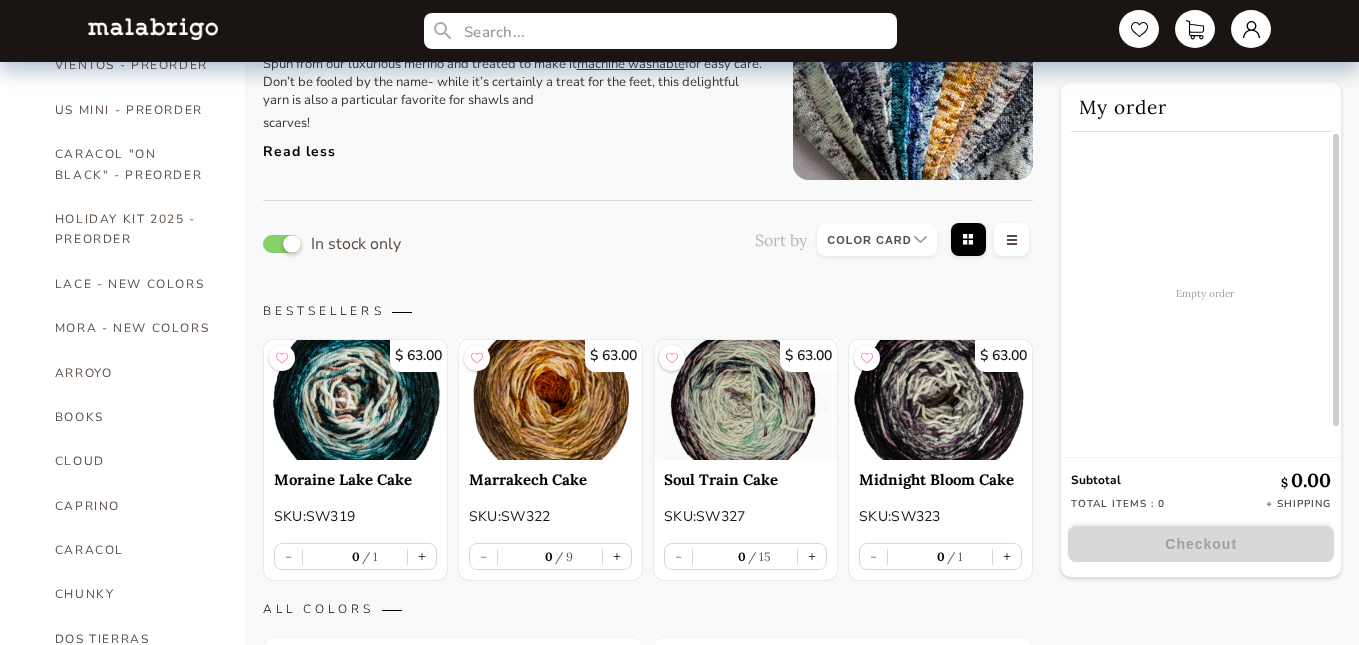 click at bounding box center (282, 244) 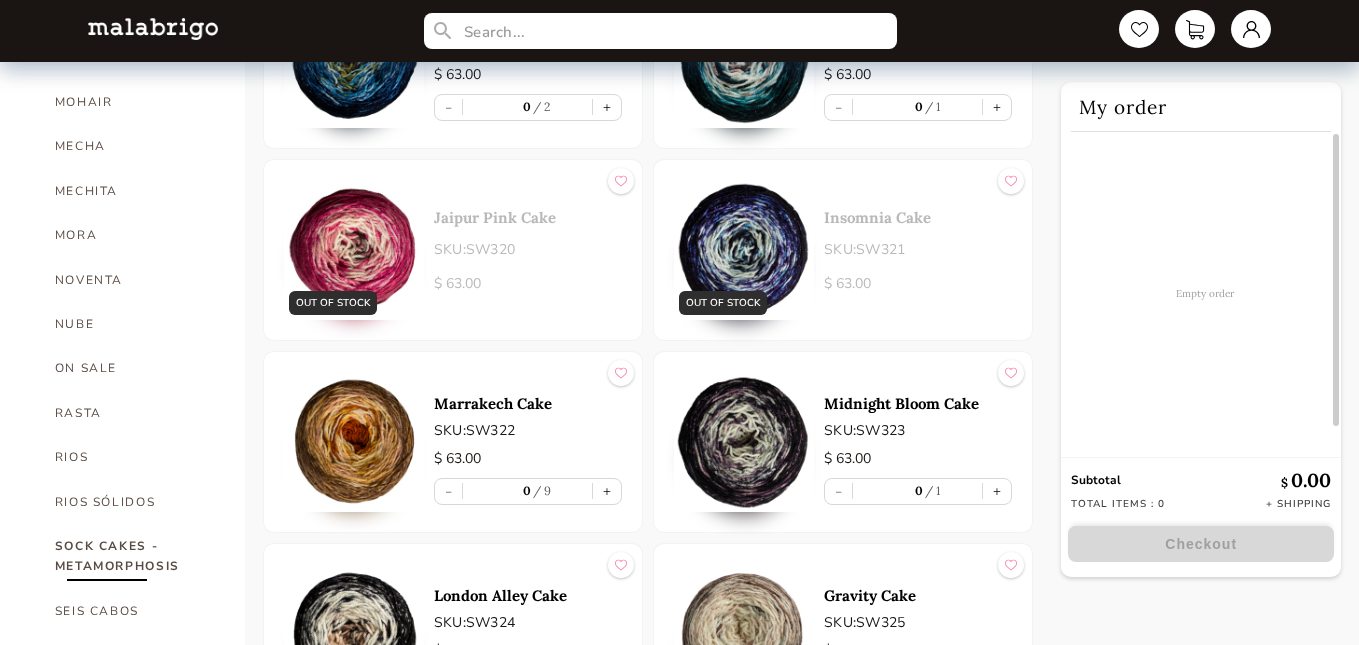 scroll, scrollTop: 836, scrollLeft: 0, axis: vertical 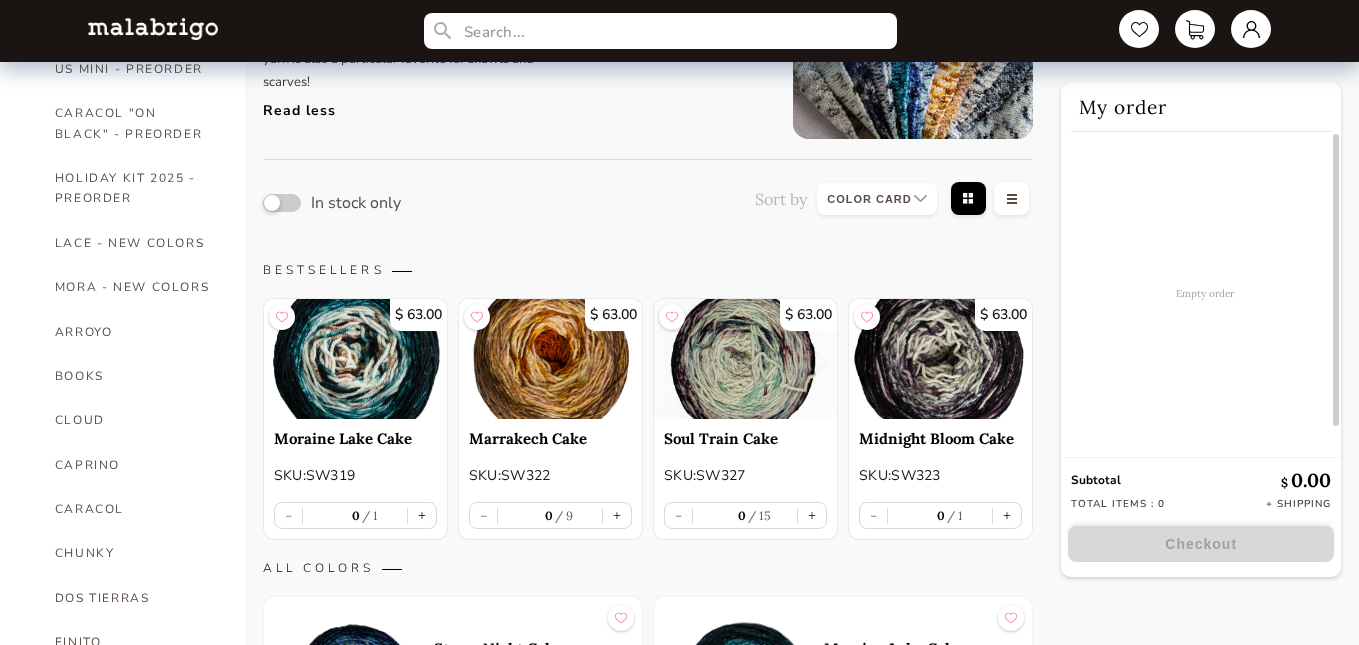 click on "In stock only" at bounding box center (332, 203) 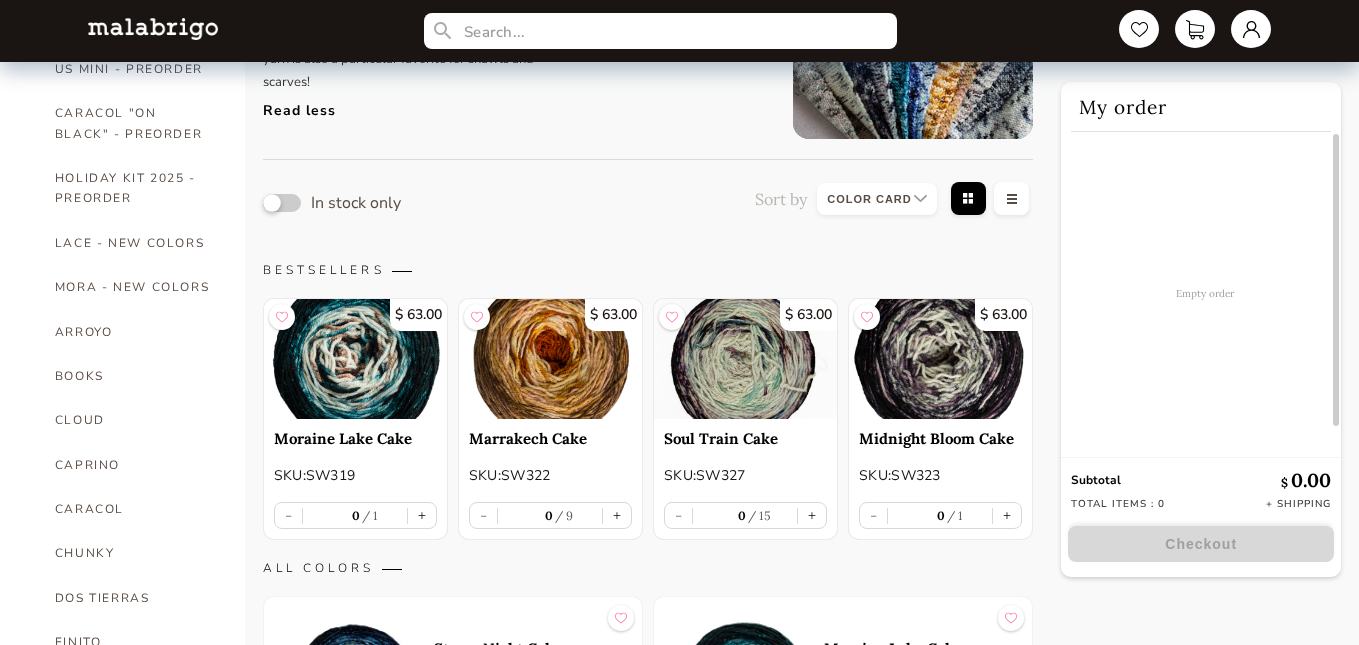 click at bounding box center (282, 203) 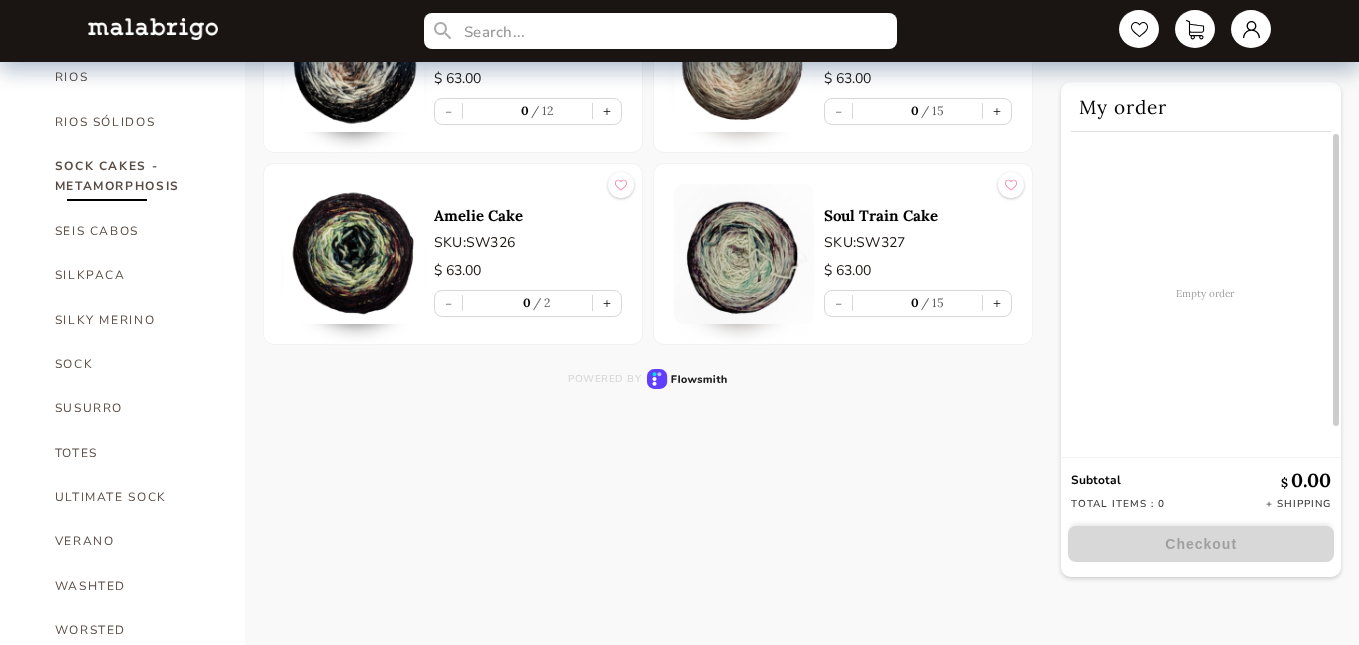 scroll, scrollTop: 1207, scrollLeft: 0, axis: vertical 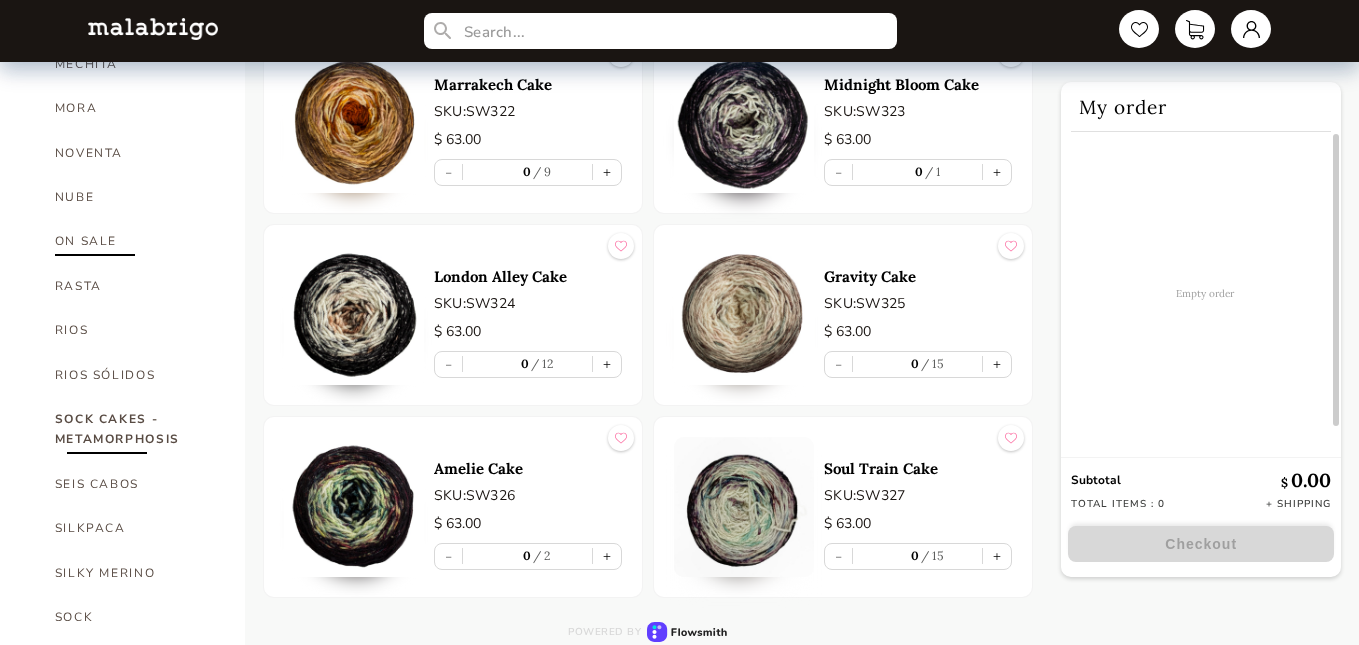 click on "ON SALE" at bounding box center (135, 241) 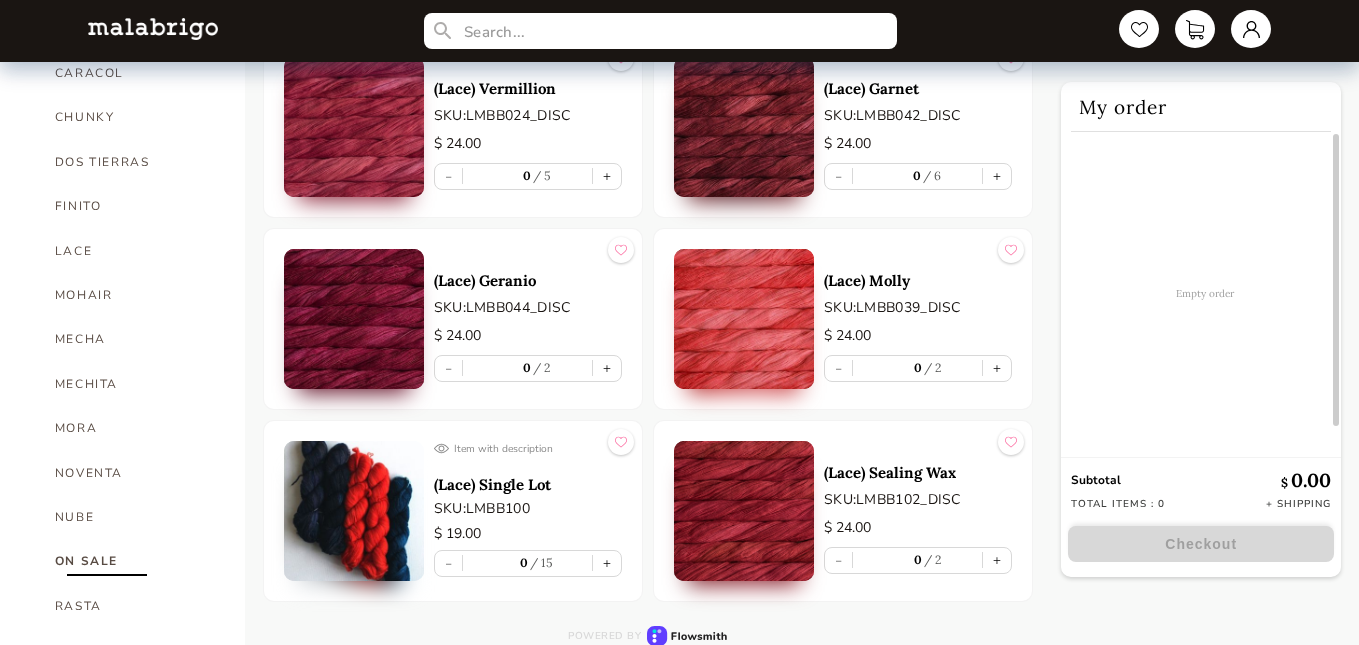 scroll, scrollTop: 446, scrollLeft: 0, axis: vertical 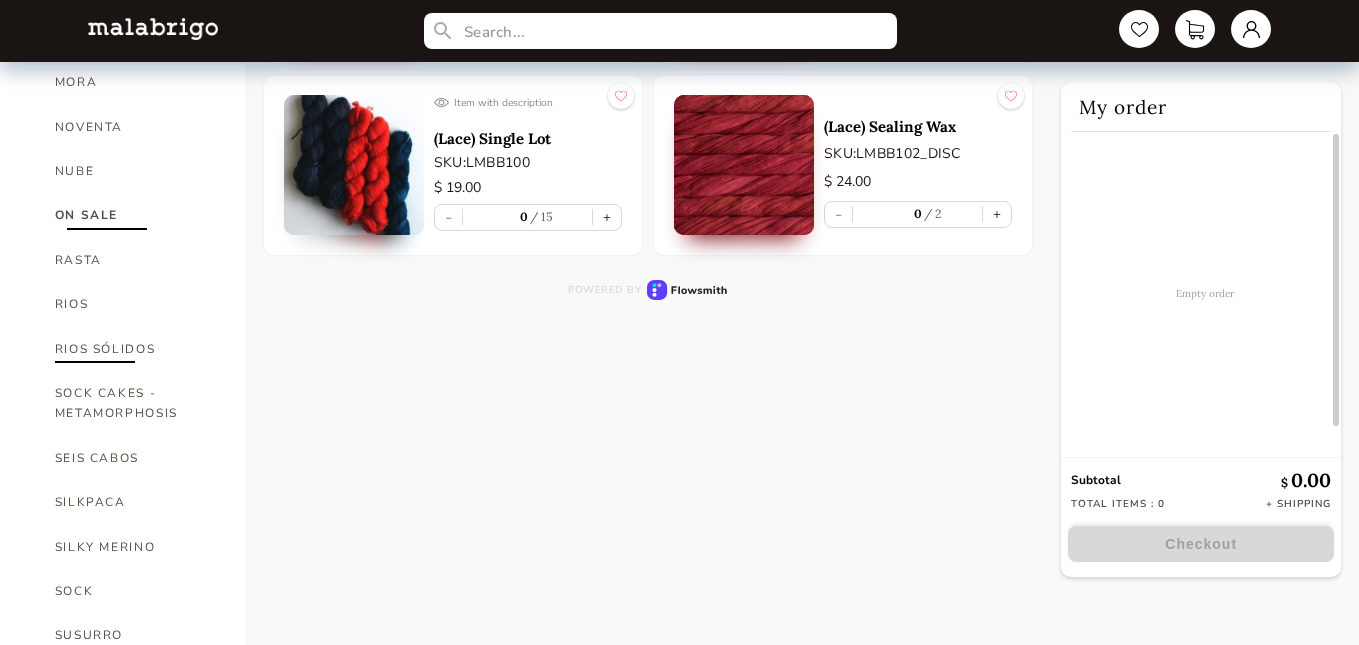 click on "RIOS SÓLIDOS" at bounding box center (135, 349) 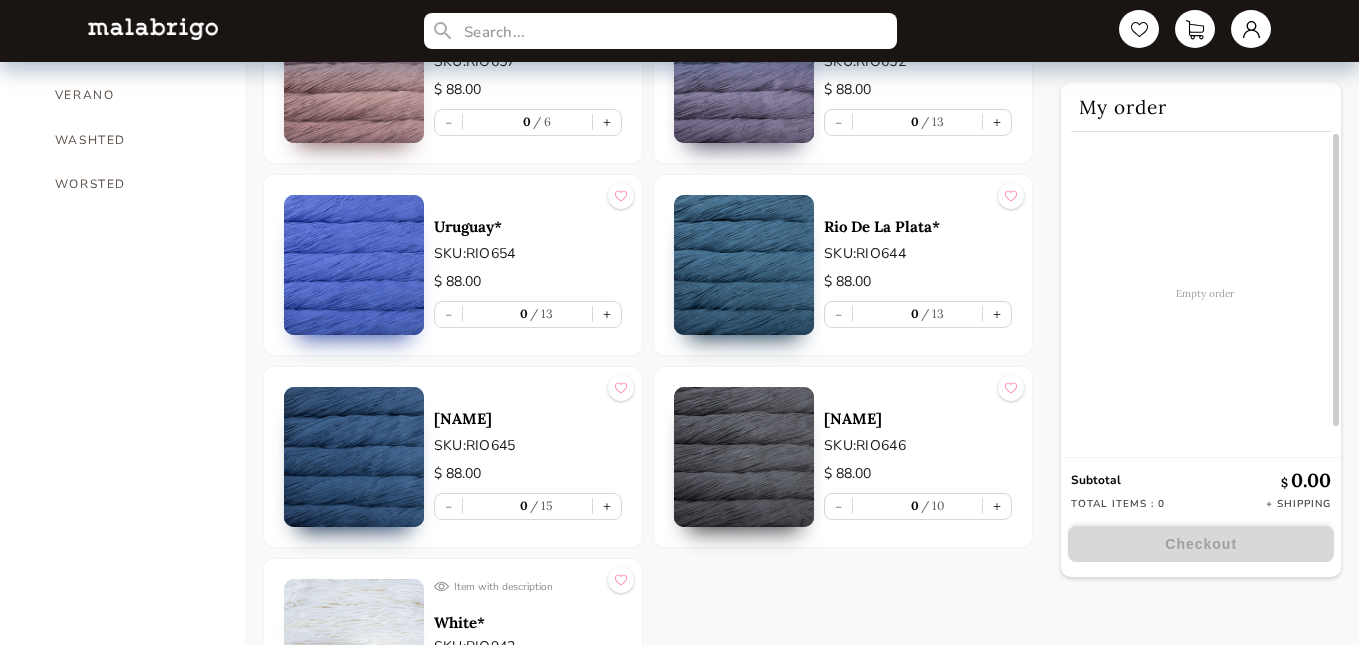 scroll, scrollTop: 1655, scrollLeft: 0, axis: vertical 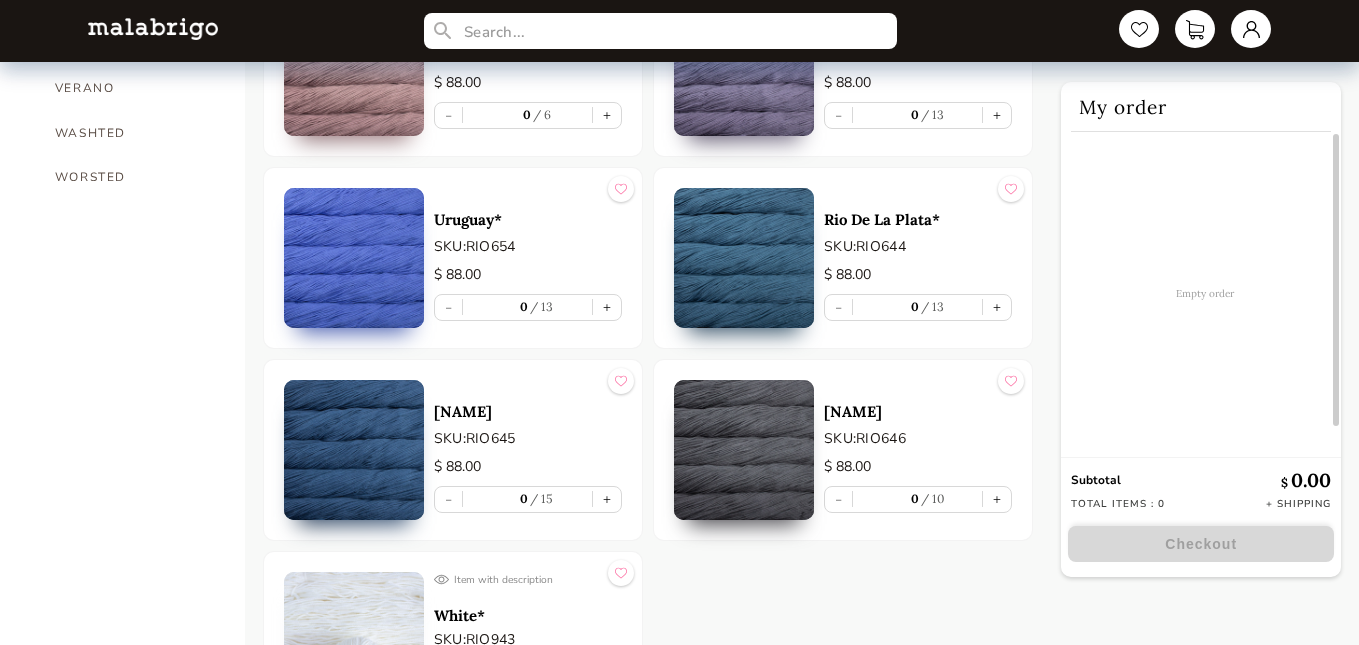 click on "My order Empty order Subtotal $   0.00 Total items : 0 + Shipping Checkout" at bounding box center [1205, -406] 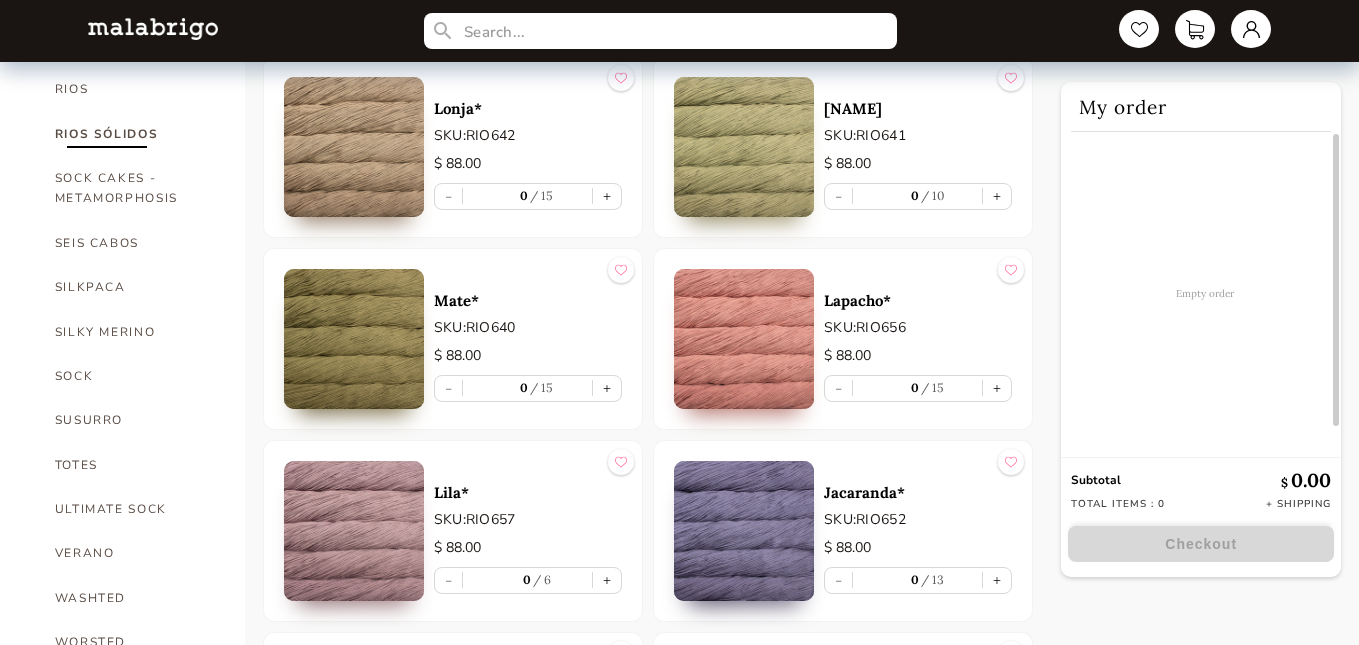 scroll, scrollTop: 1206, scrollLeft: 0, axis: vertical 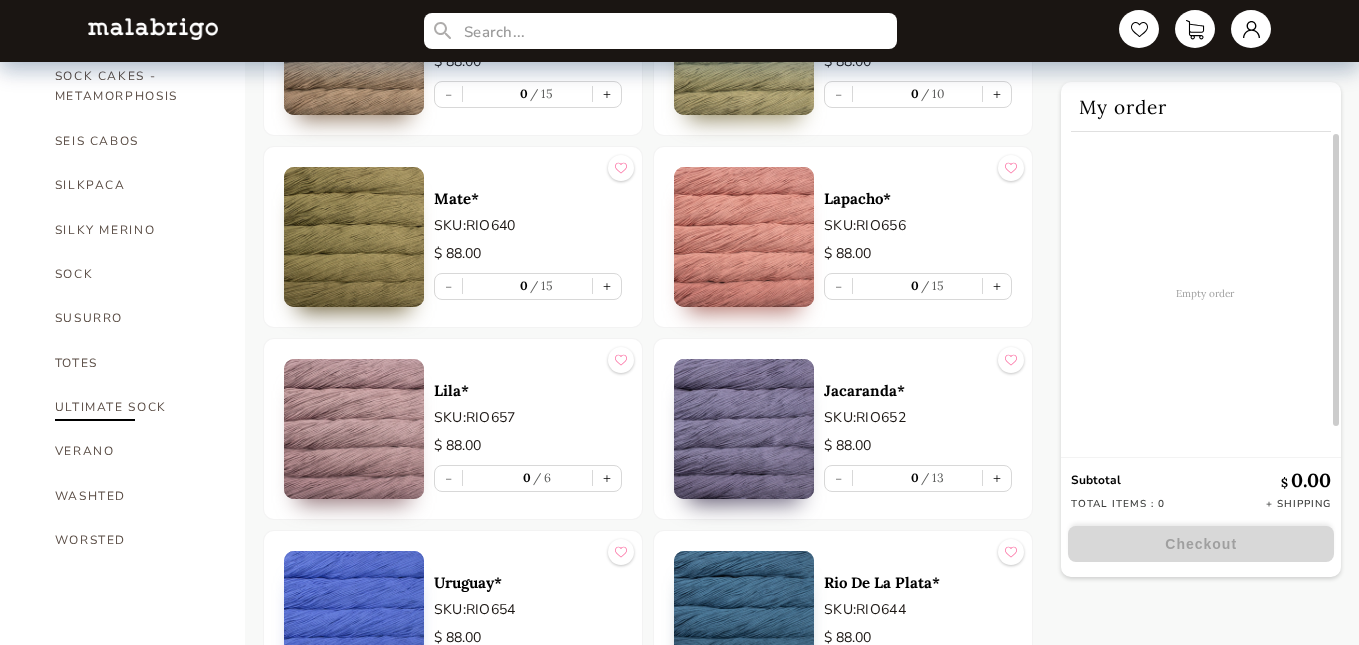 click on "ULTIMATE SOCK" at bounding box center [135, 407] 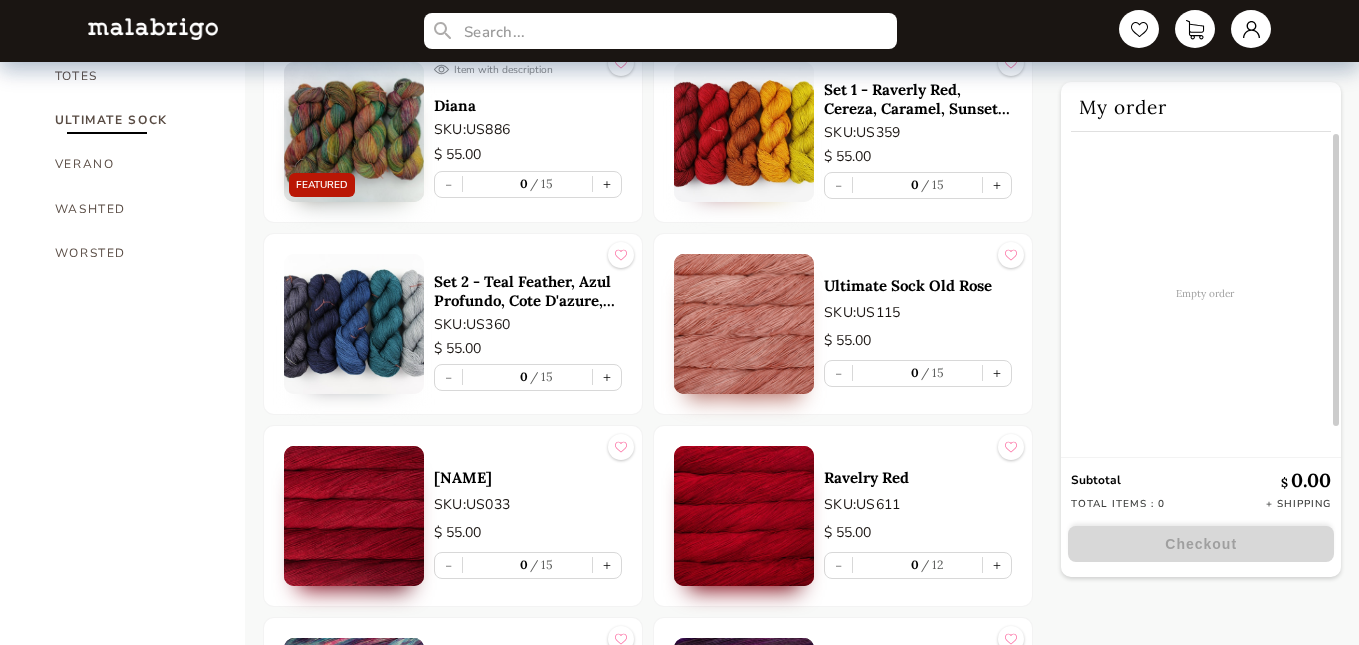 scroll, scrollTop: 1659, scrollLeft: 0, axis: vertical 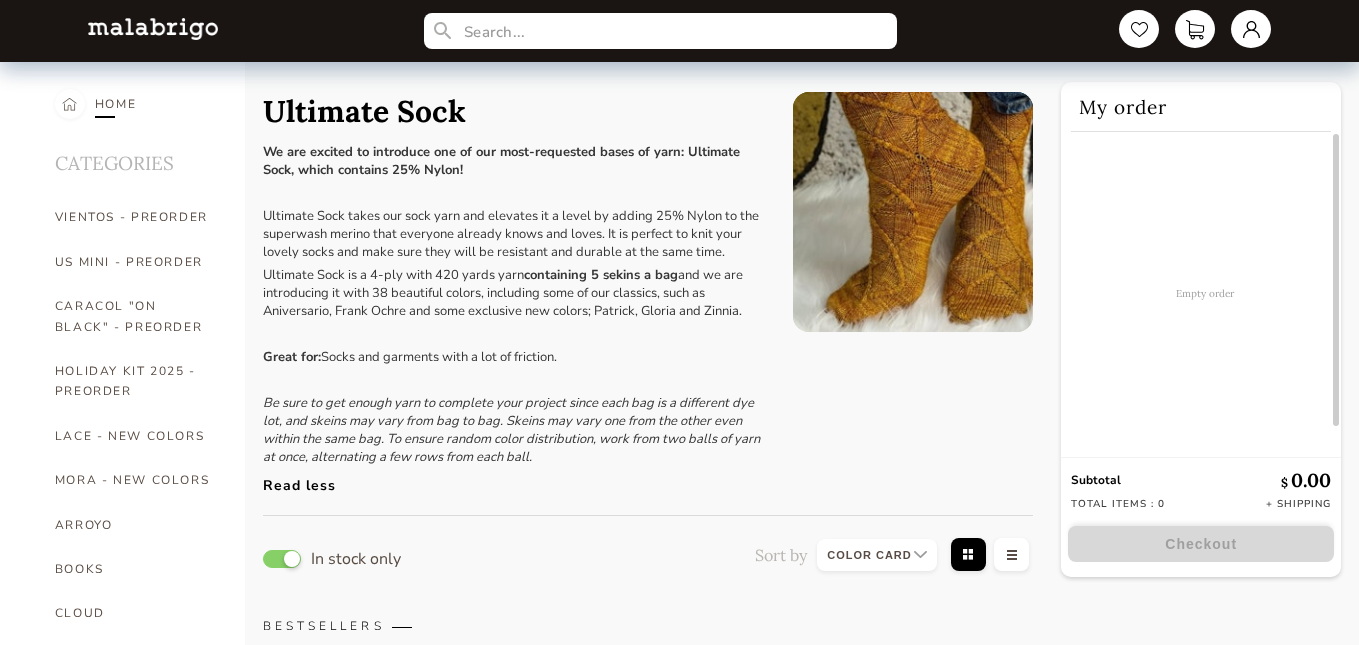 click on "HOME" at bounding box center (116, 104) 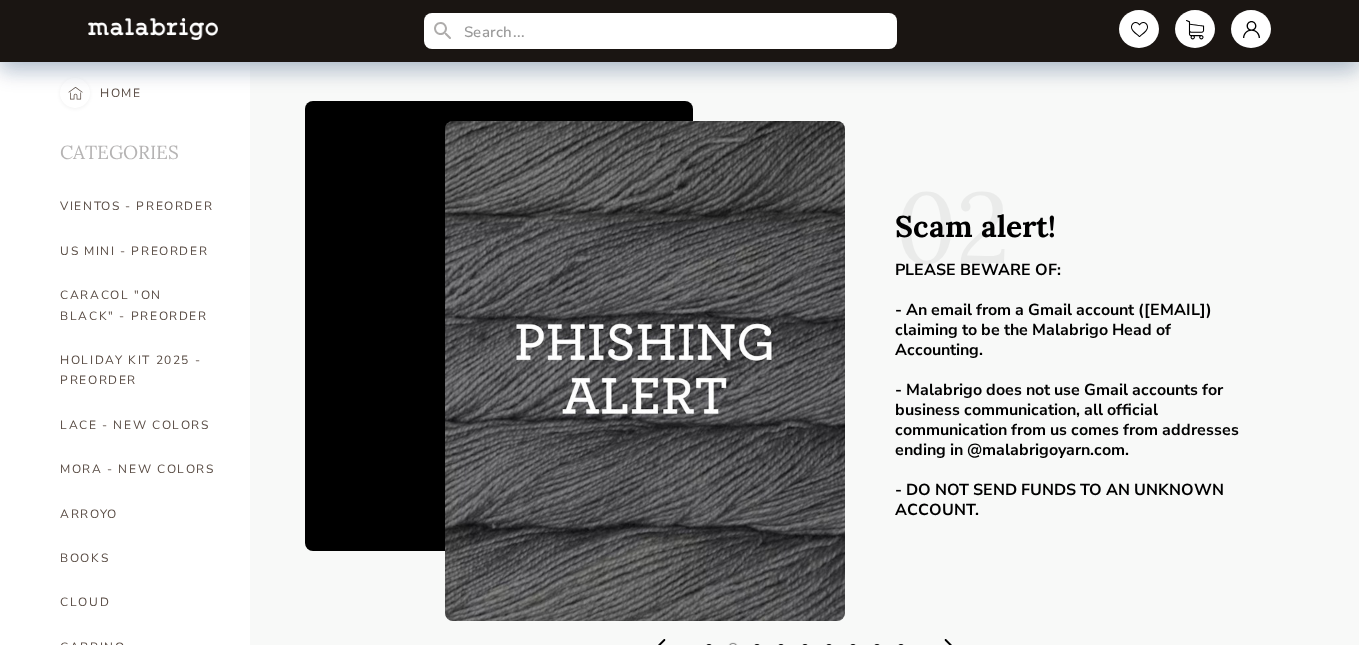 scroll, scrollTop: 22, scrollLeft: 0, axis: vertical 